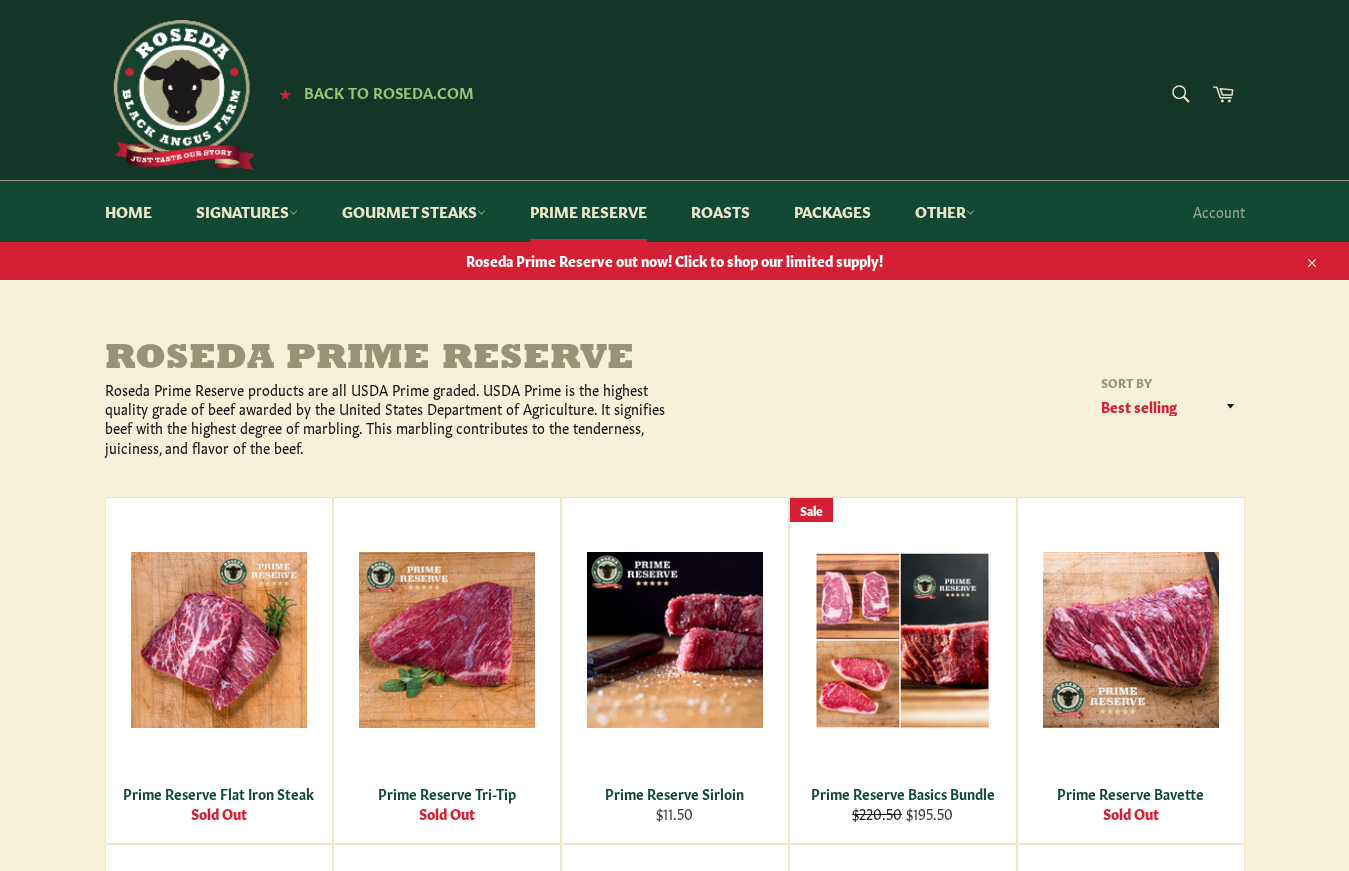 scroll, scrollTop: 0, scrollLeft: 0, axis: both 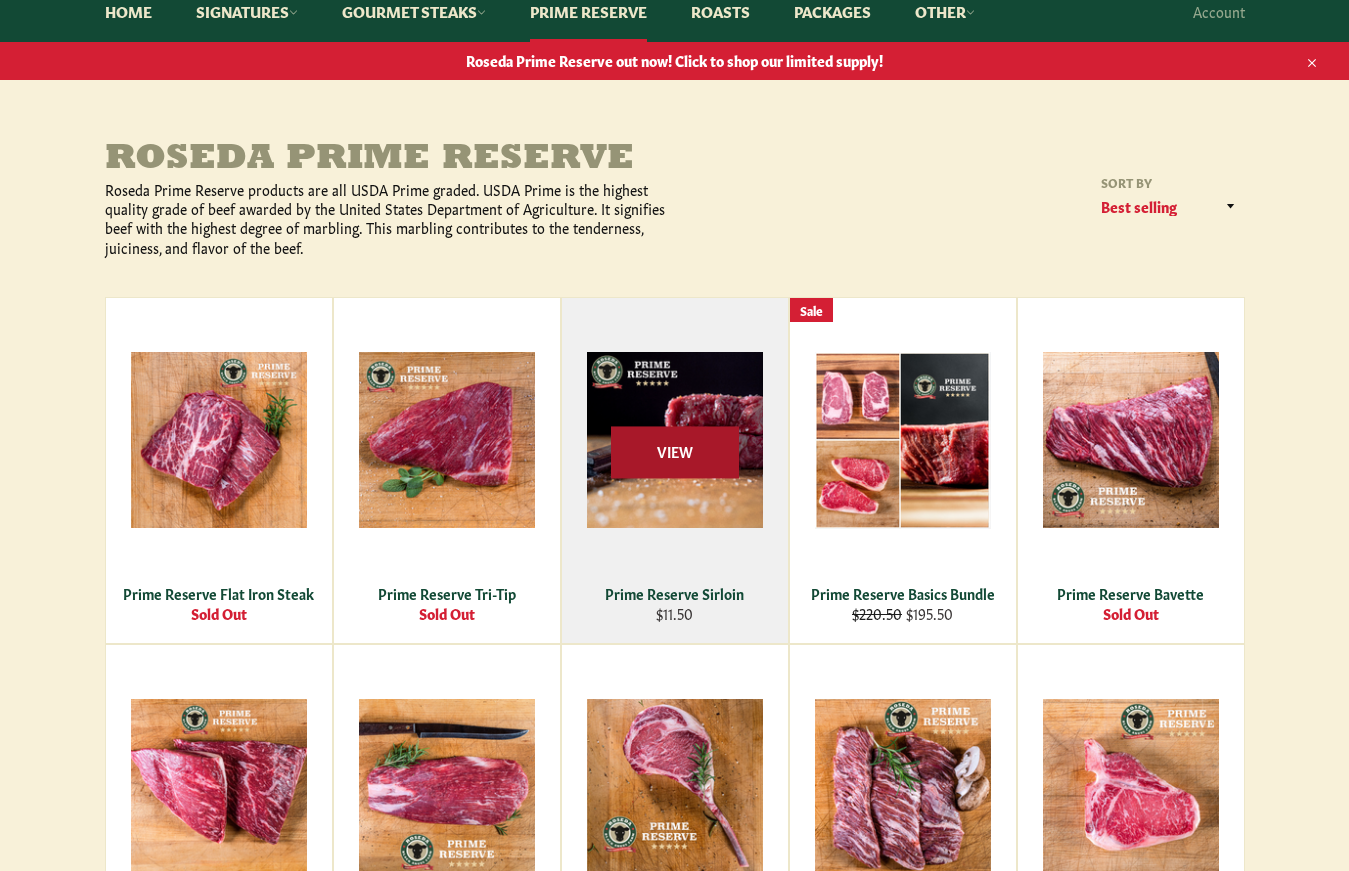 click on "View" at bounding box center [675, 452] 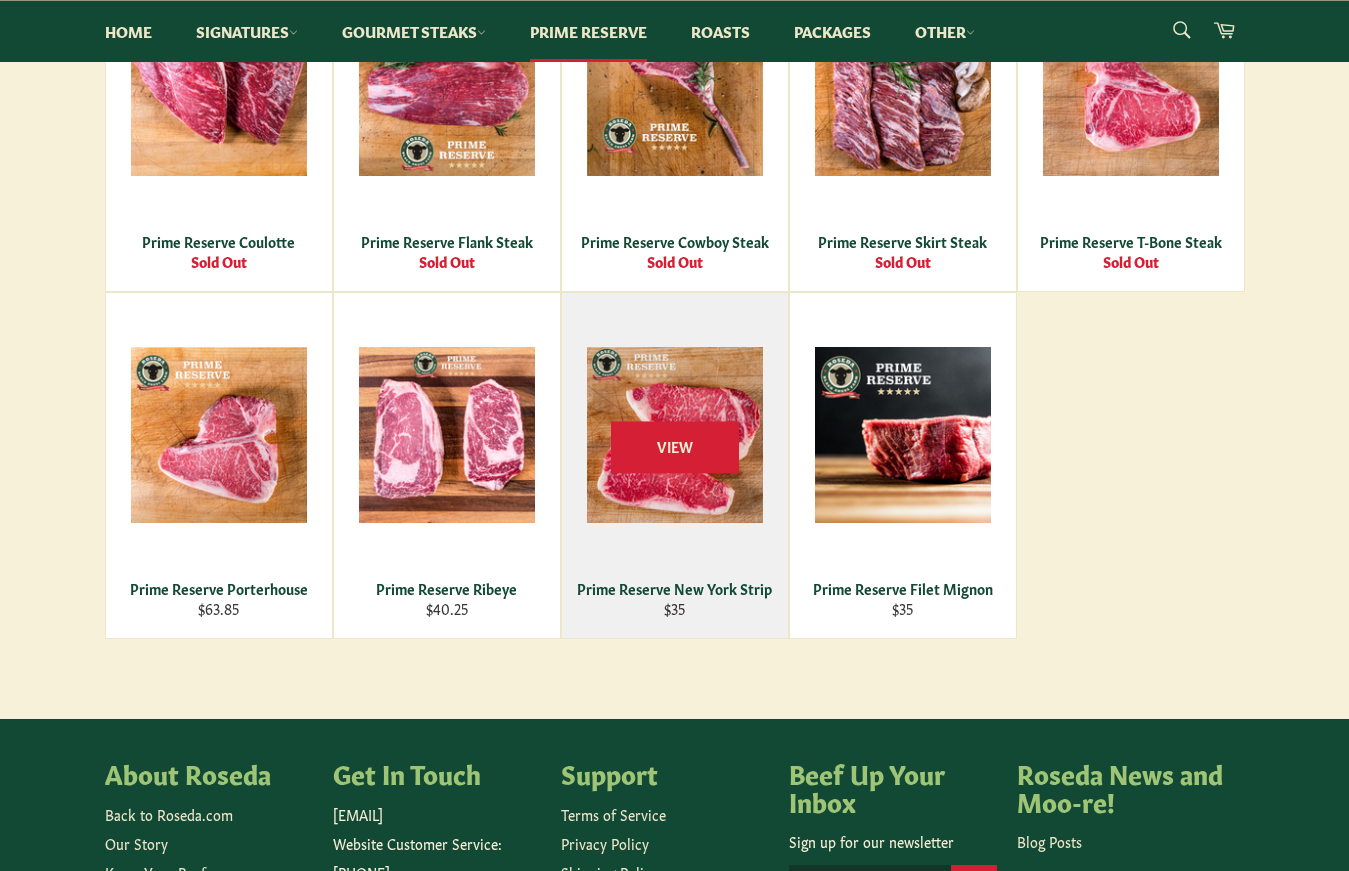 scroll, scrollTop: 900, scrollLeft: 0, axis: vertical 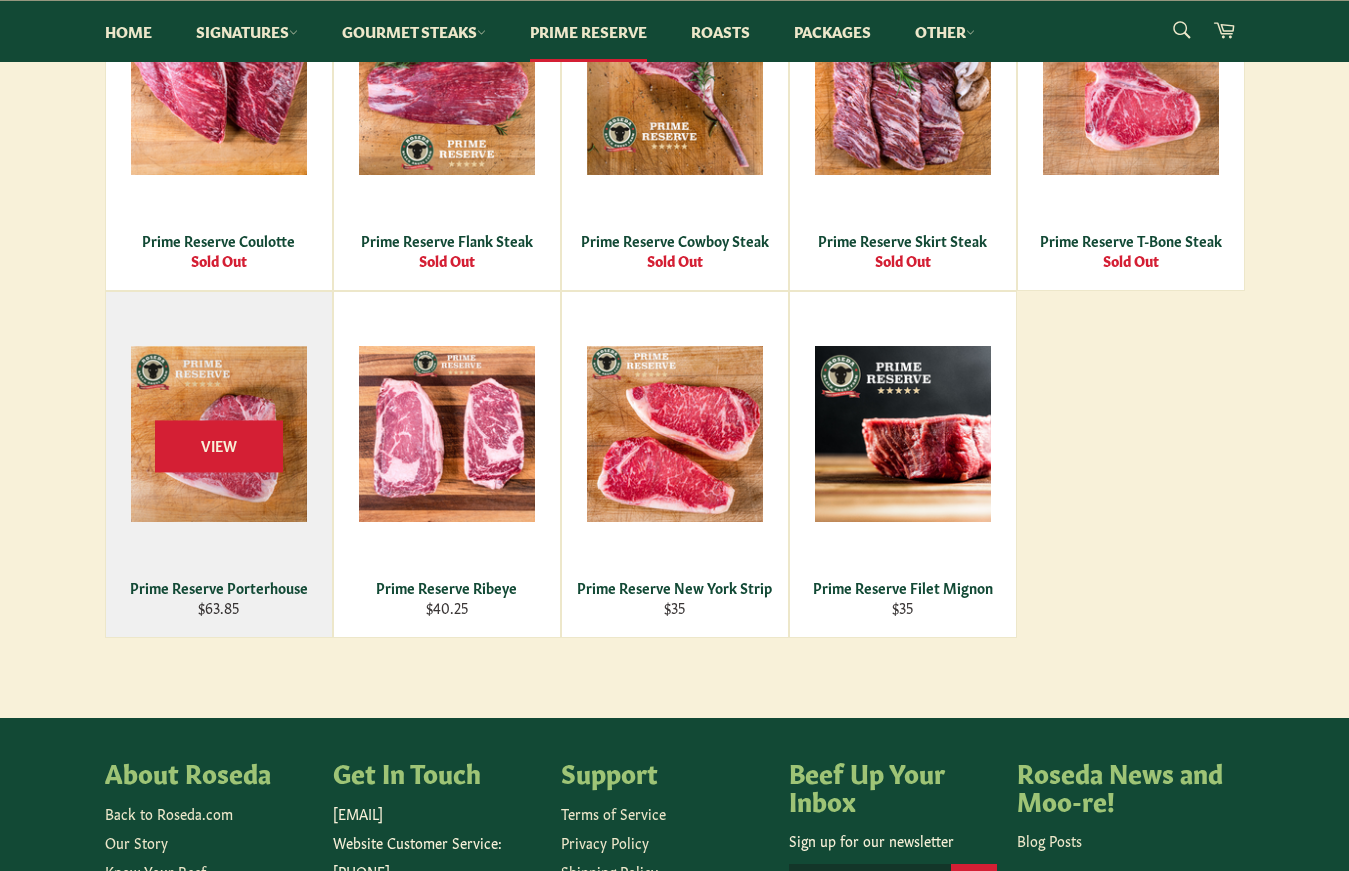 click on "View" at bounding box center [219, 464] 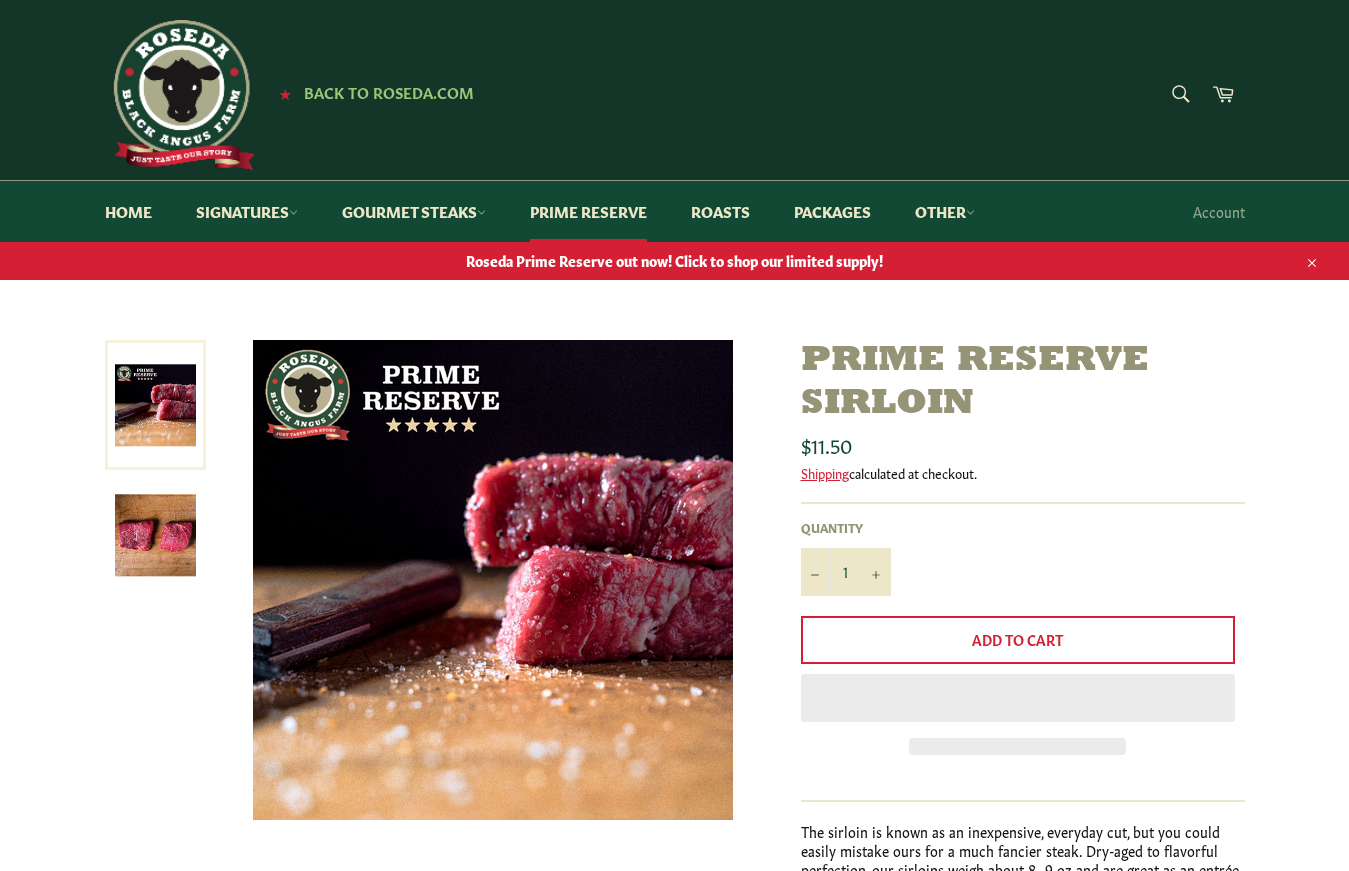 scroll, scrollTop: 0, scrollLeft: 0, axis: both 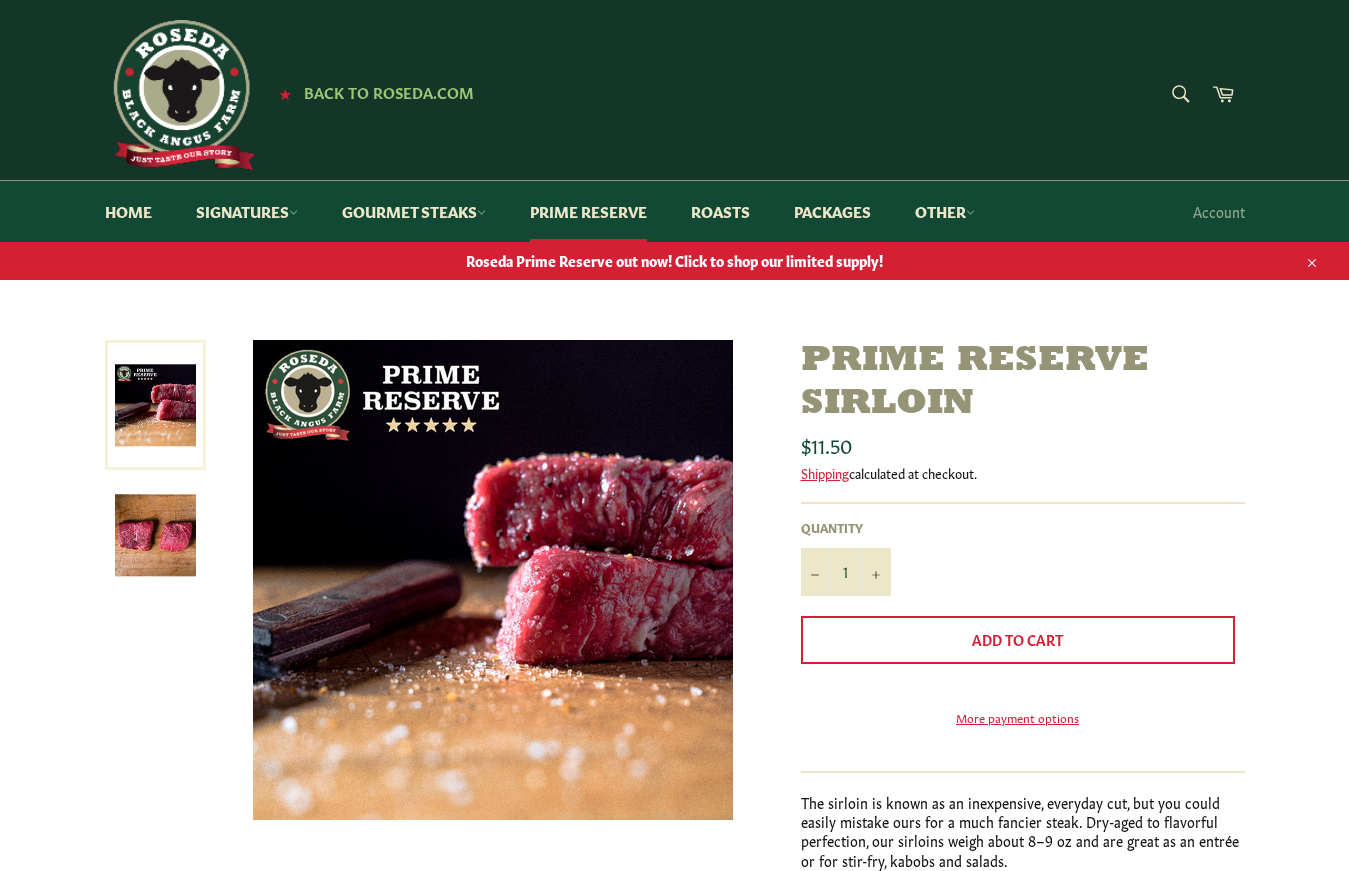 click at bounding box center [155, 535] 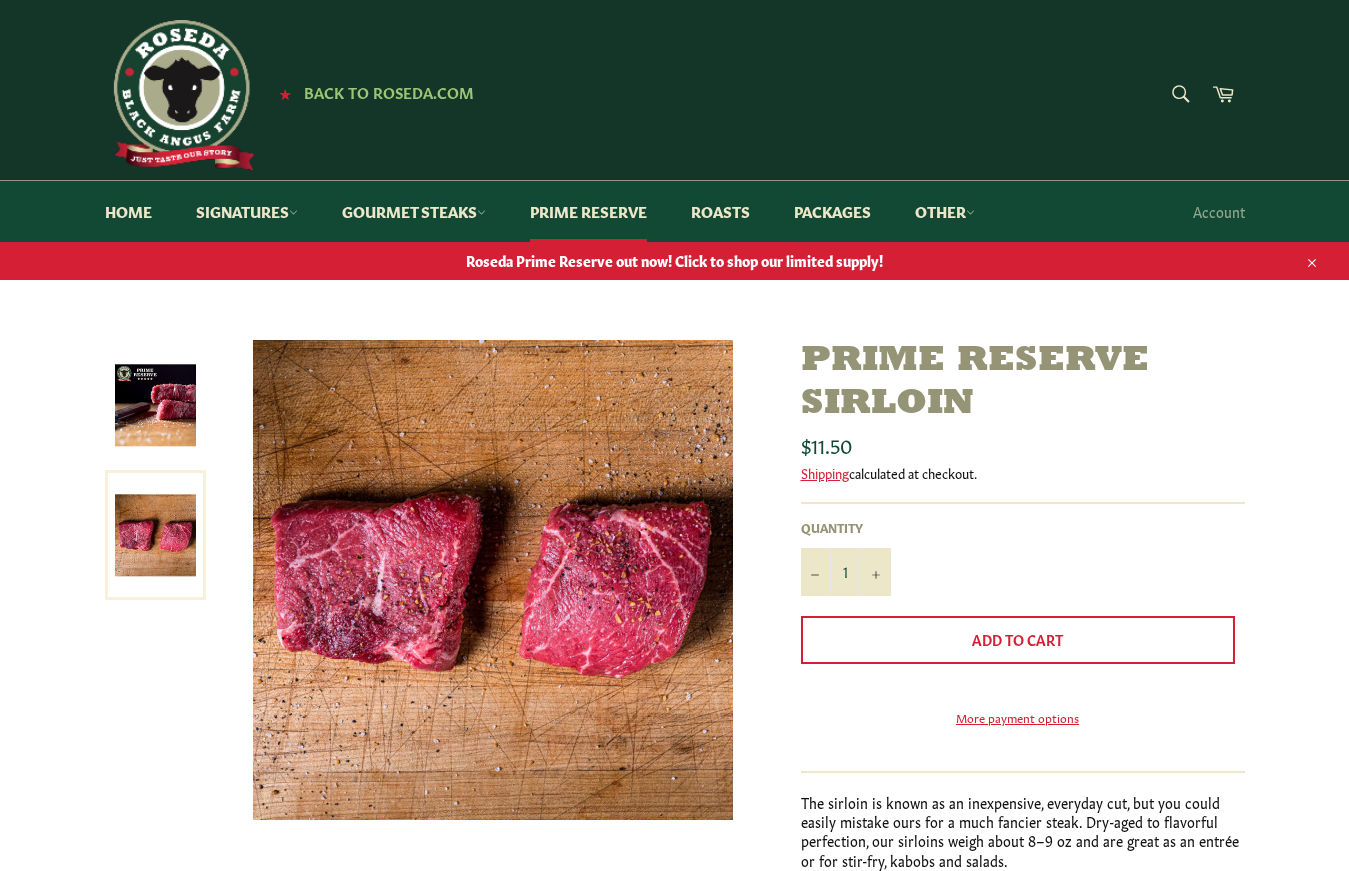 click at bounding box center (155, 405) 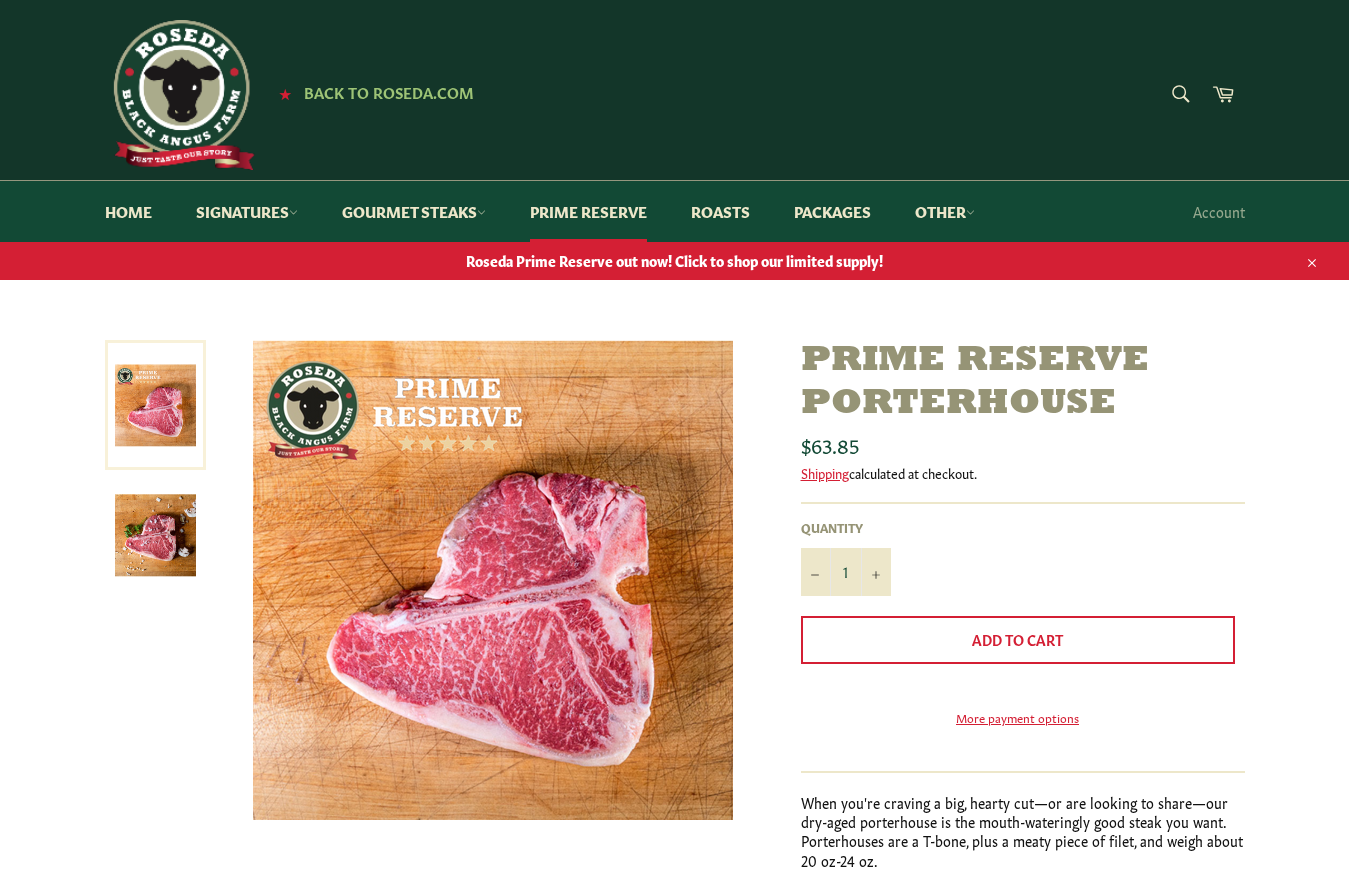 scroll, scrollTop: 0, scrollLeft: 0, axis: both 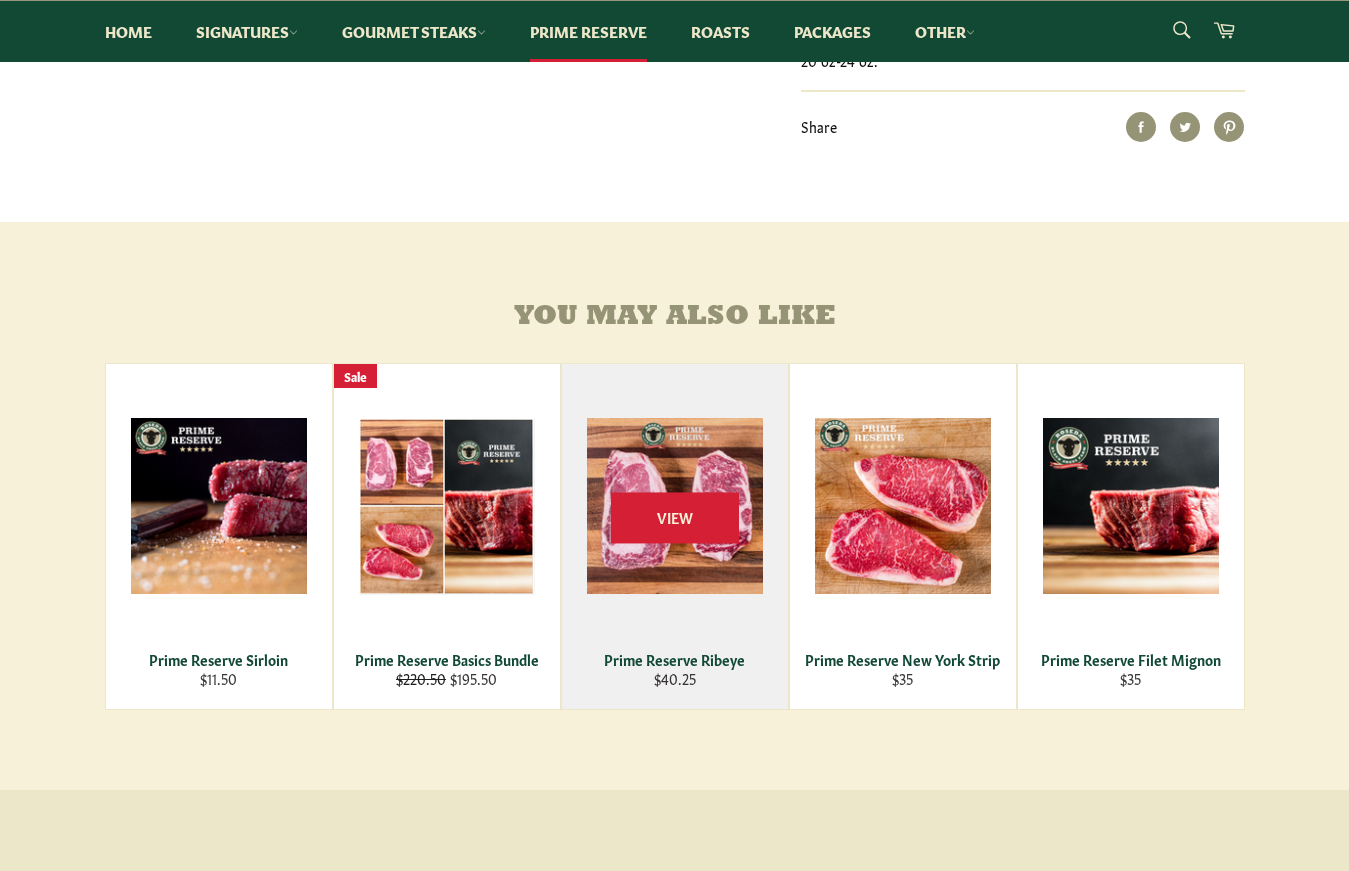 click on "View" at bounding box center (675, 536) 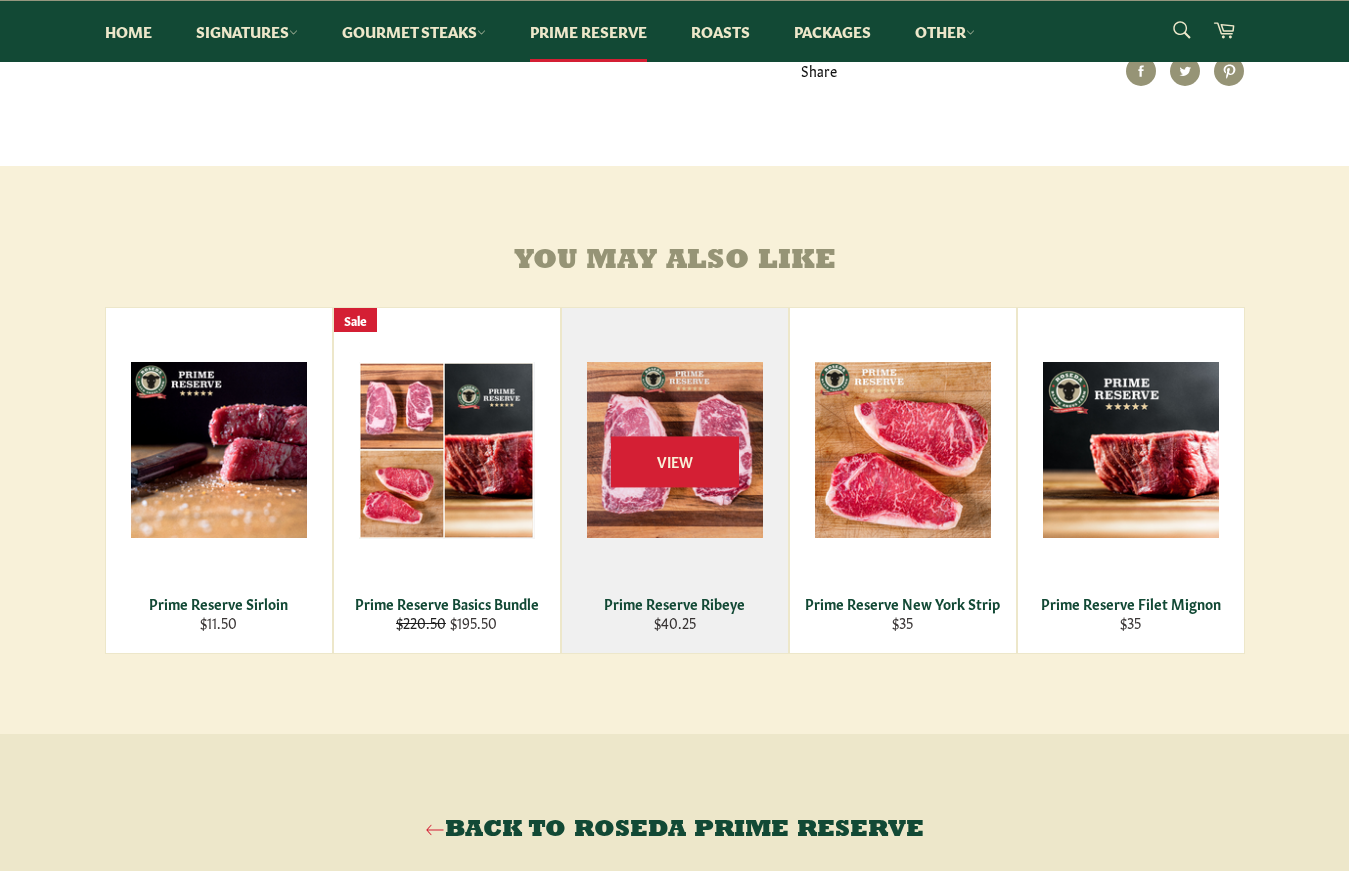 scroll, scrollTop: 900, scrollLeft: 0, axis: vertical 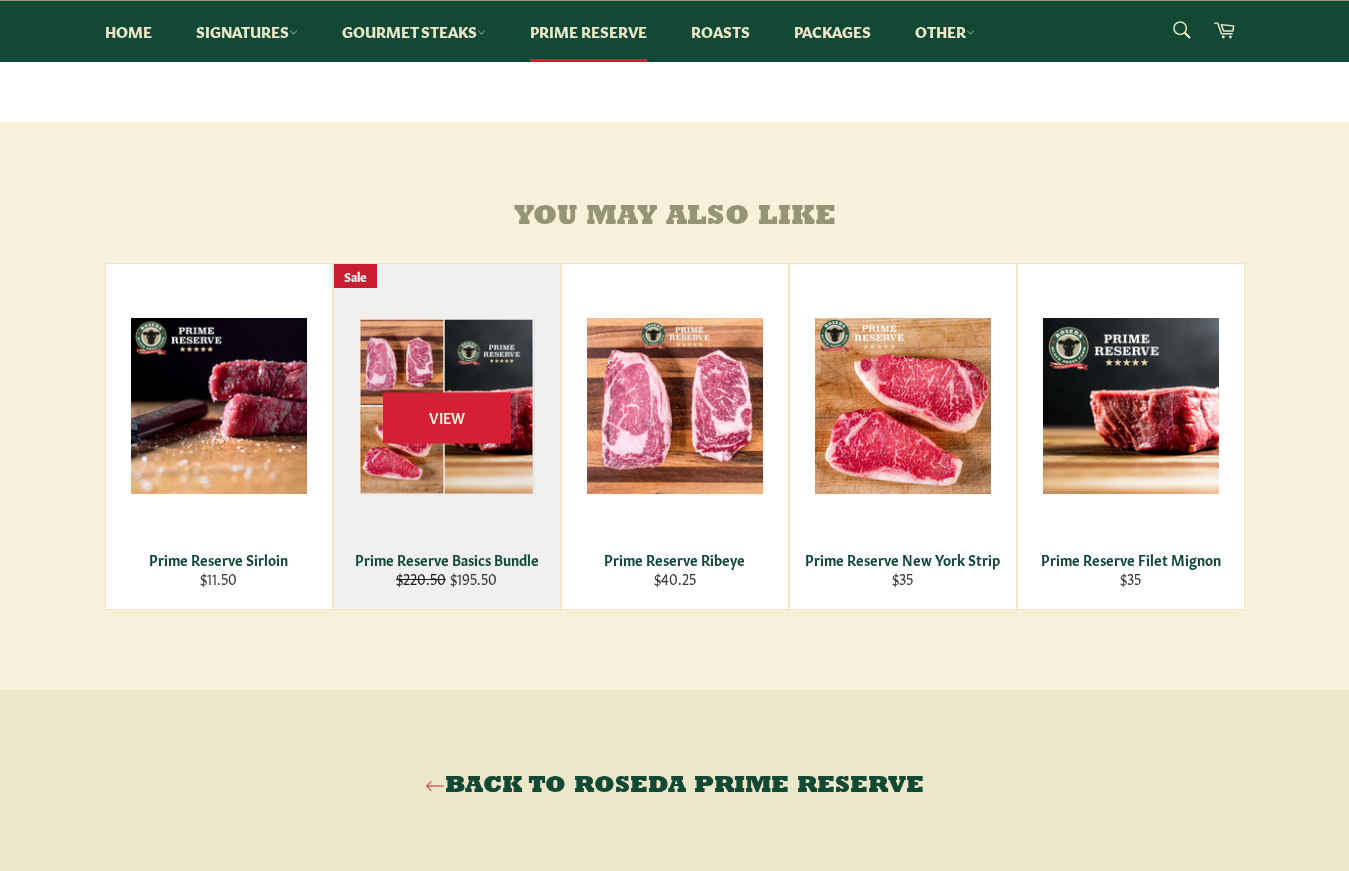 click on "View" at bounding box center (447, 436) 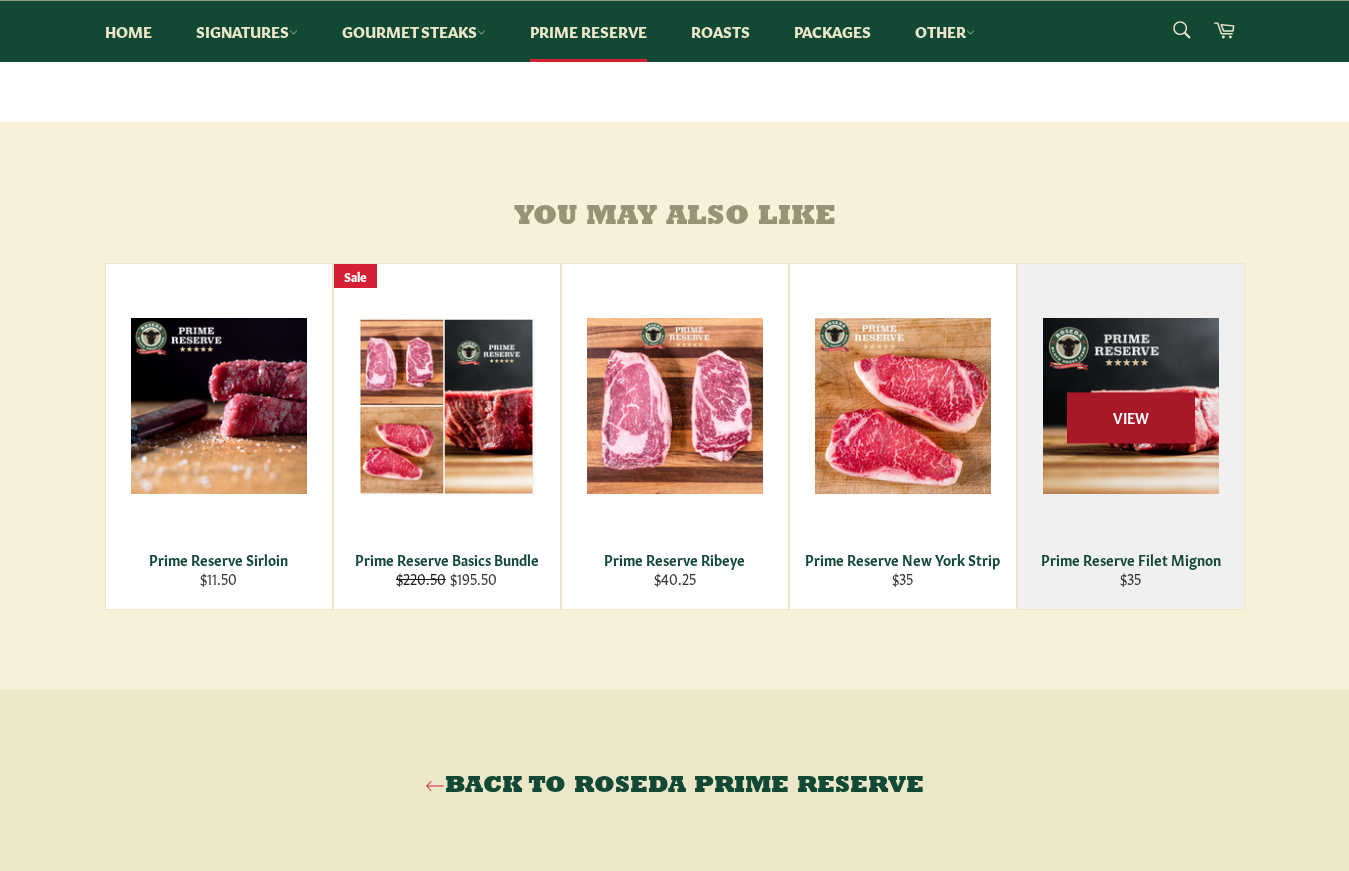 click on "View" at bounding box center (1131, 418) 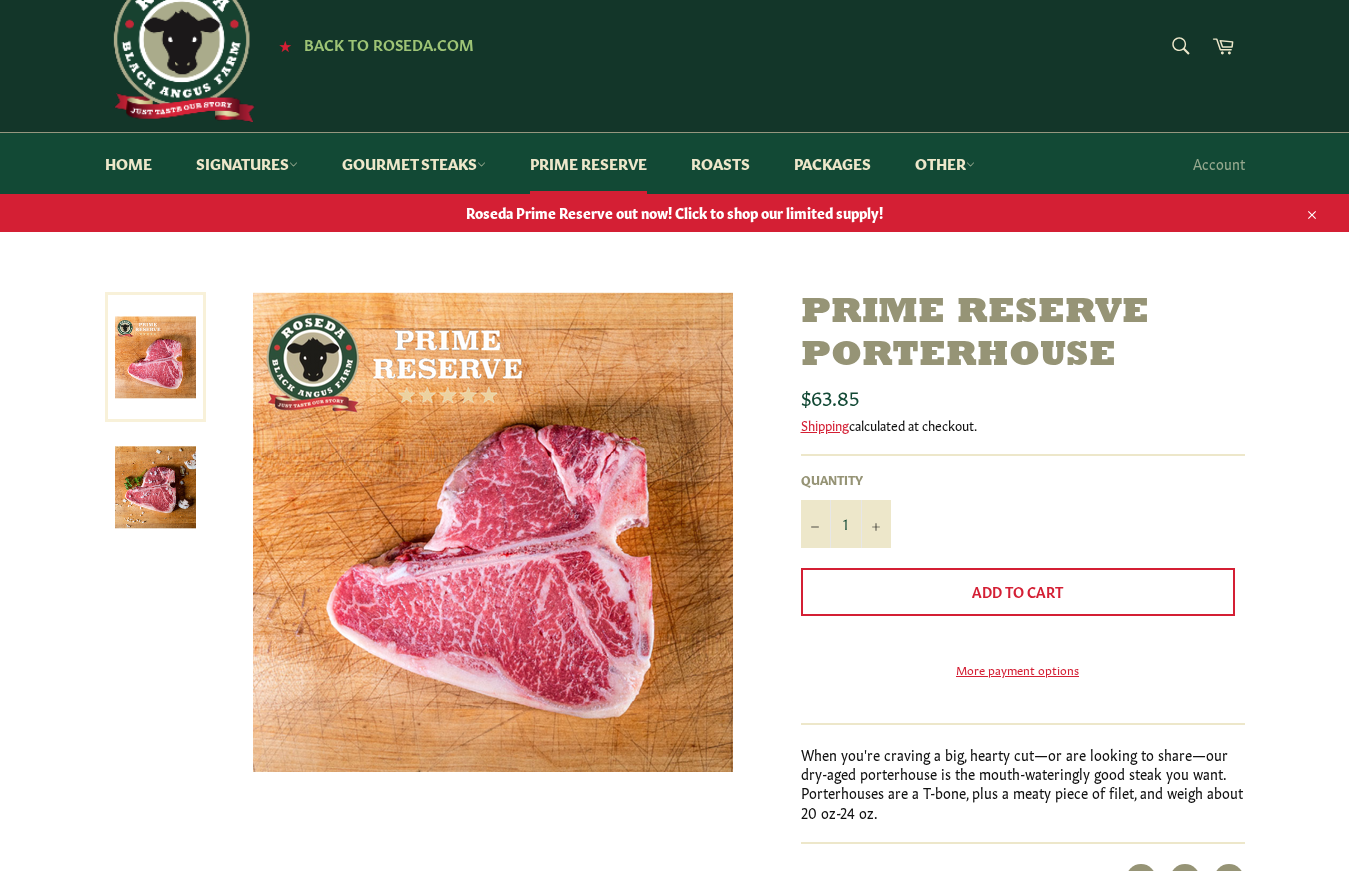 scroll, scrollTop: 0, scrollLeft: 0, axis: both 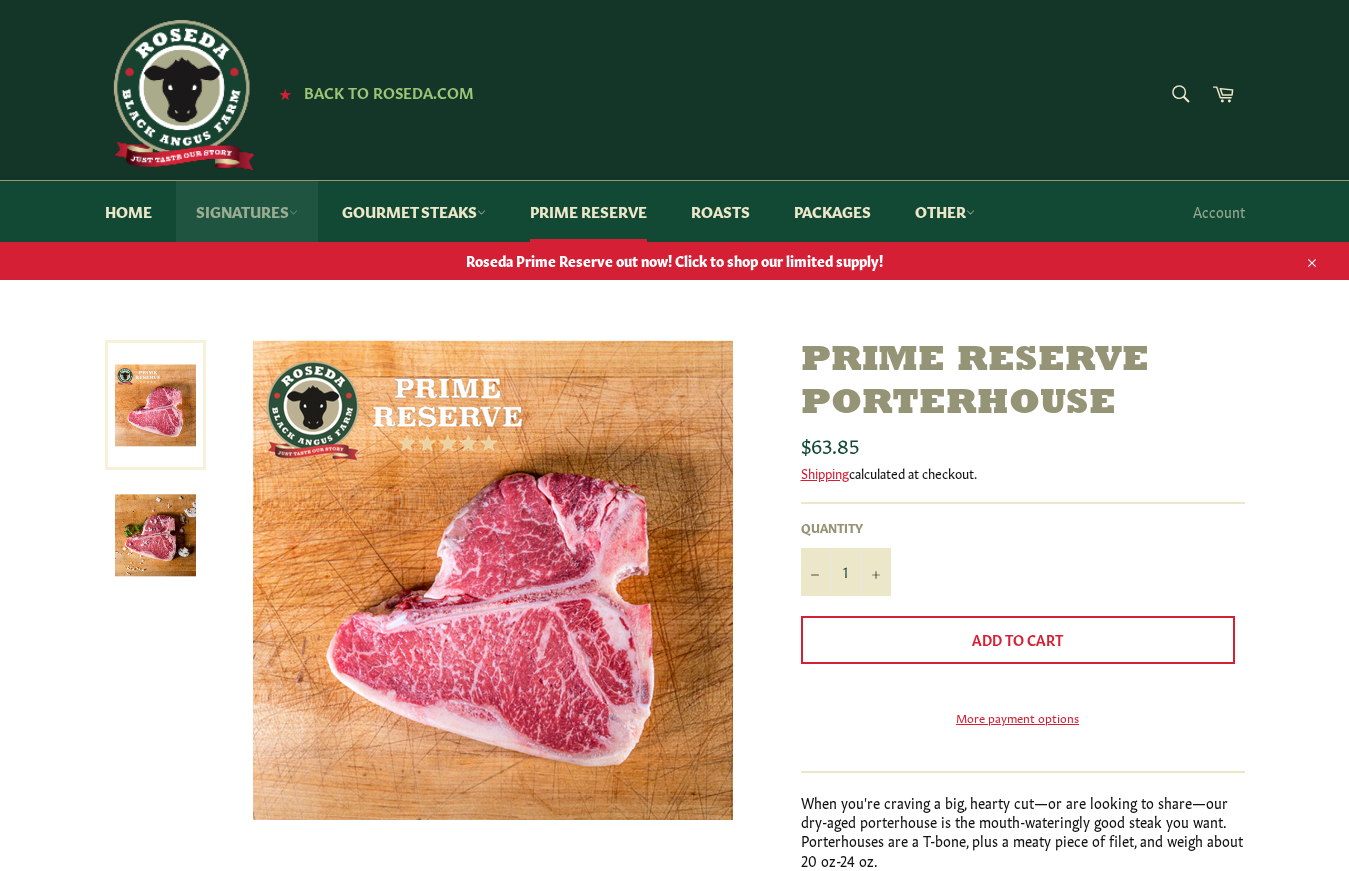 click on "Signatures" at bounding box center (247, 211) 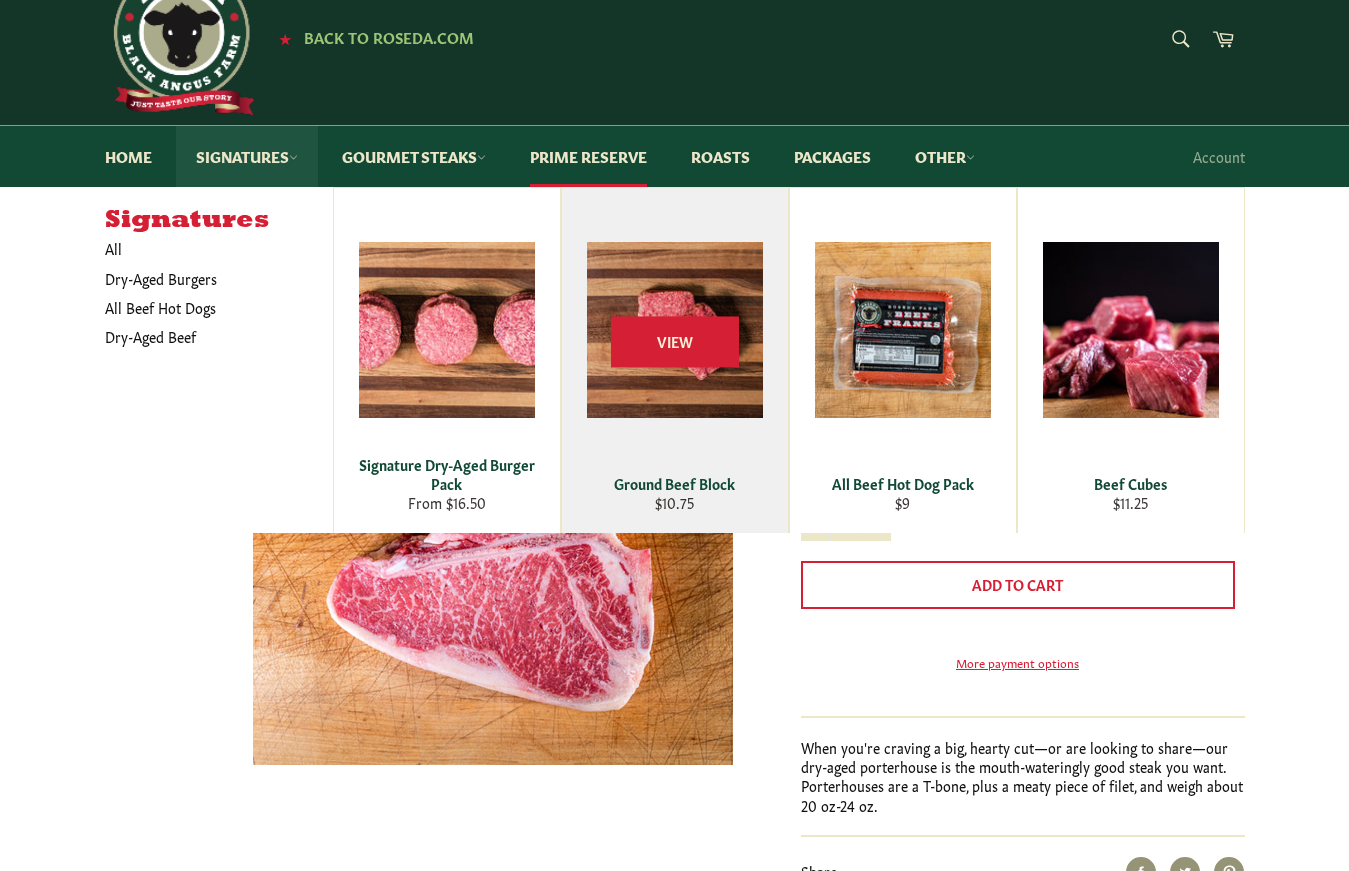 scroll, scrollTop: 100, scrollLeft: 0, axis: vertical 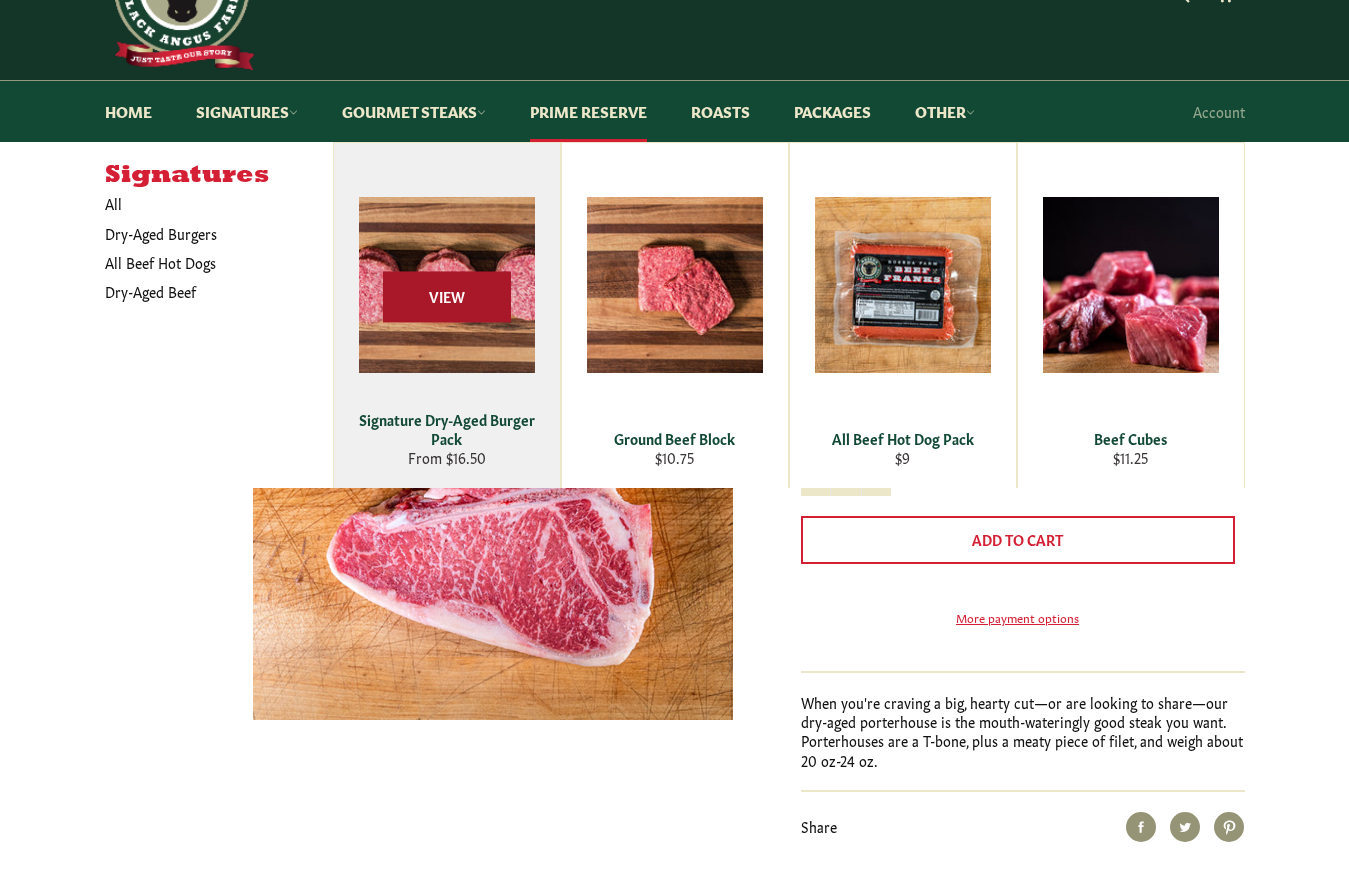 click on "View" at bounding box center (447, 297) 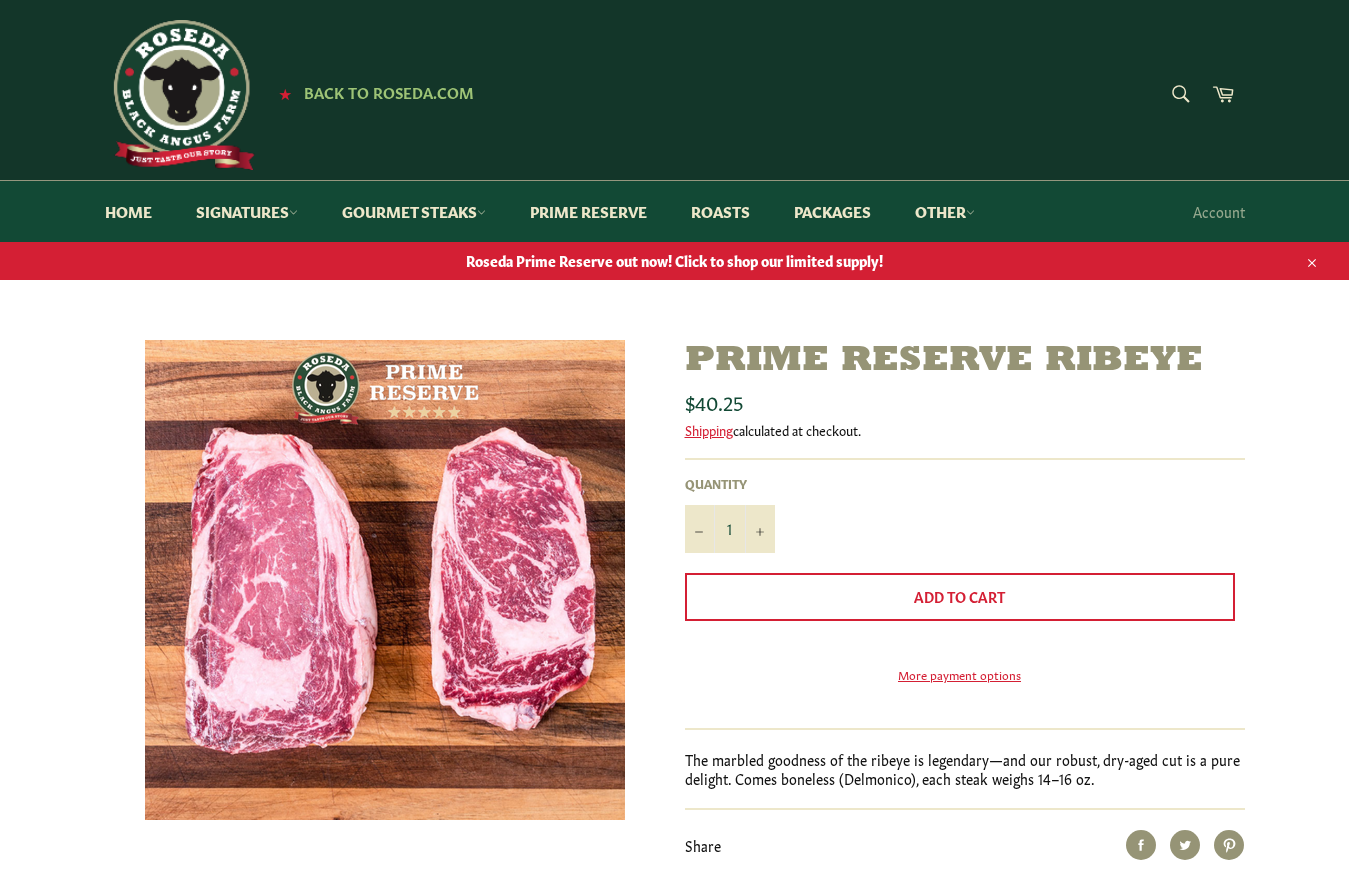 scroll, scrollTop: 0, scrollLeft: 0, axis: both 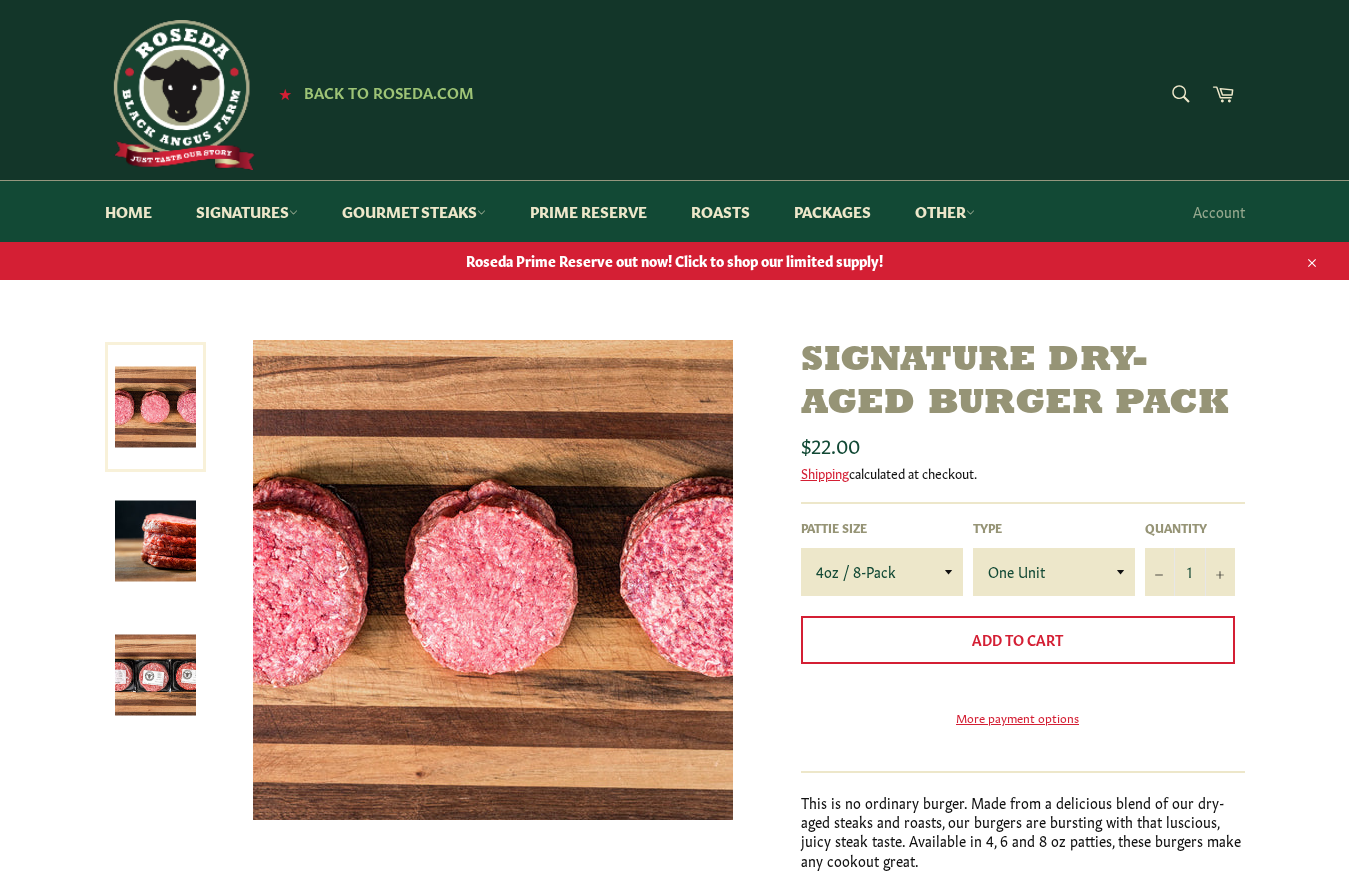 click at bounding box center (155, 541) 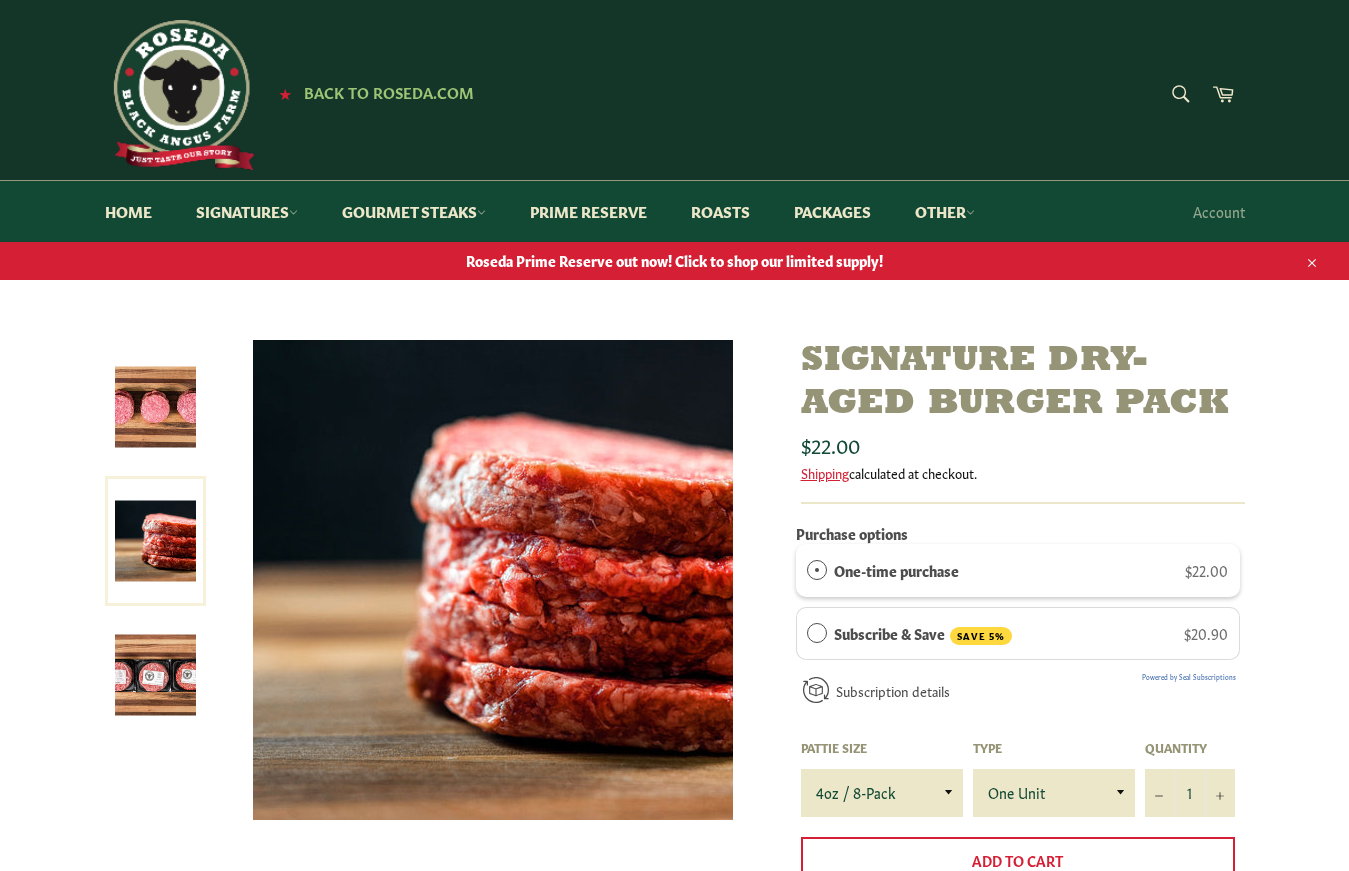 click at bounding box center (155, 407) 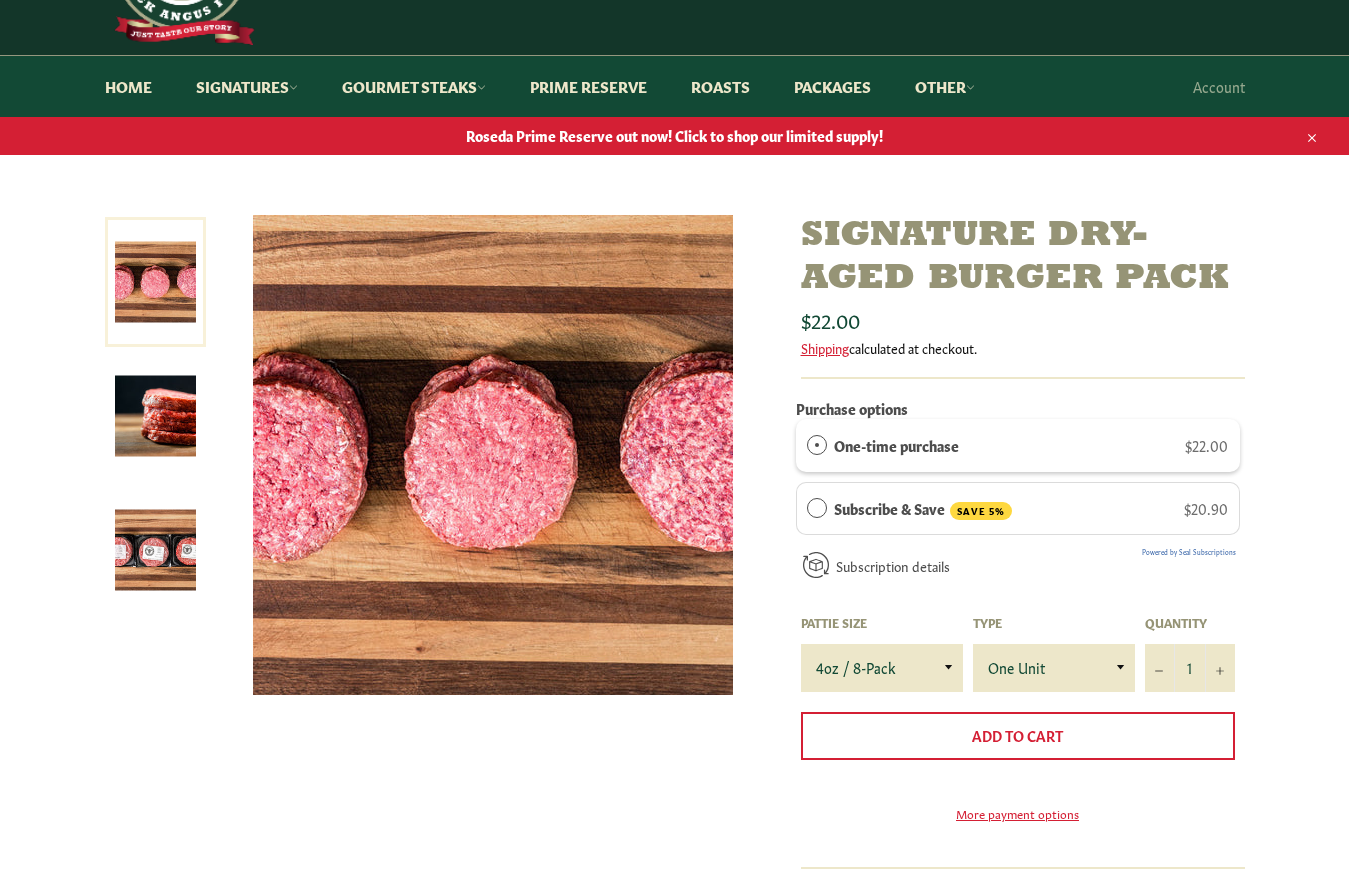 scroll, scrollTop: 100, scrollLeft: 0, axis: vertical 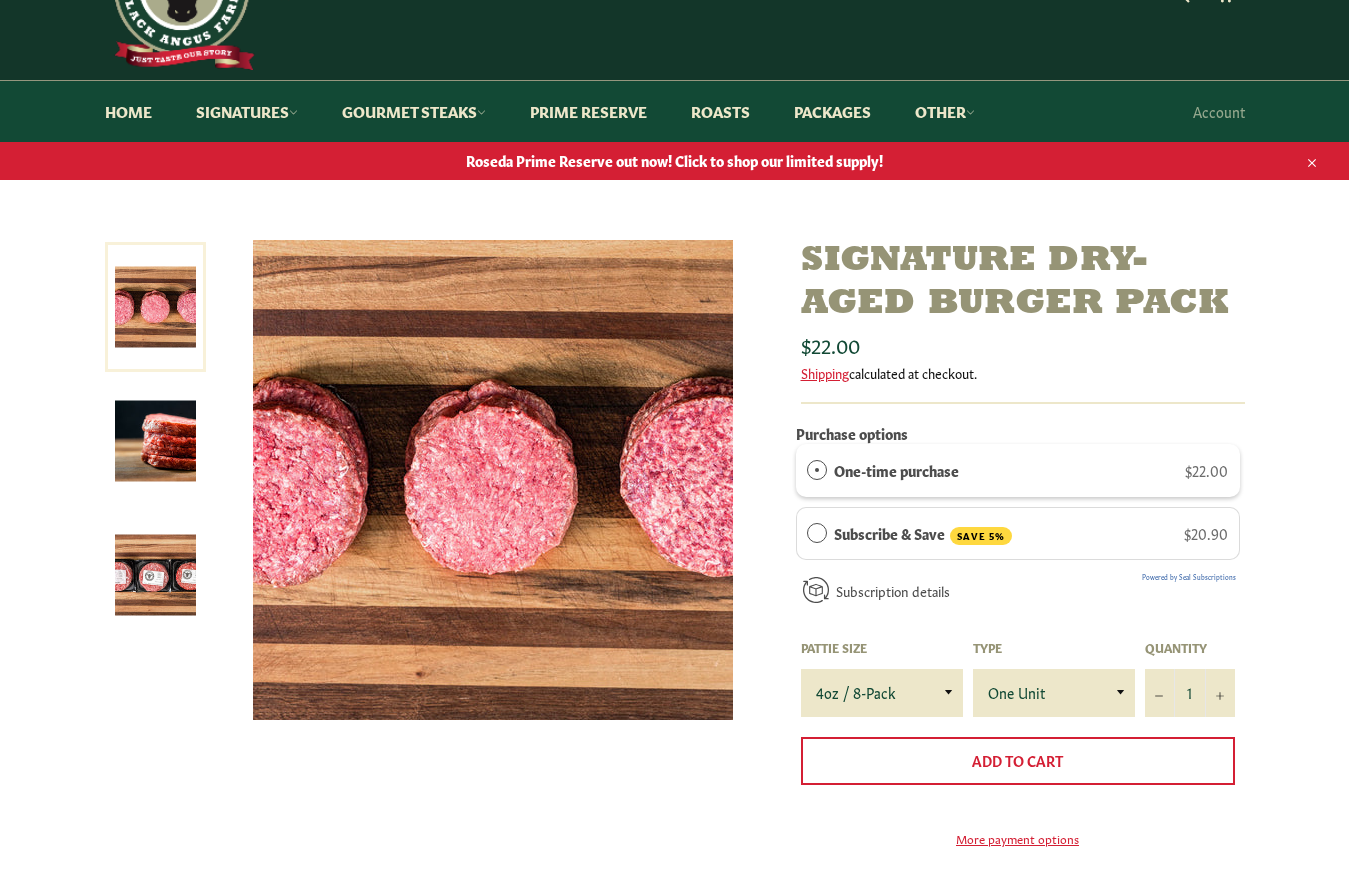 click at bounding box center (155, 575) 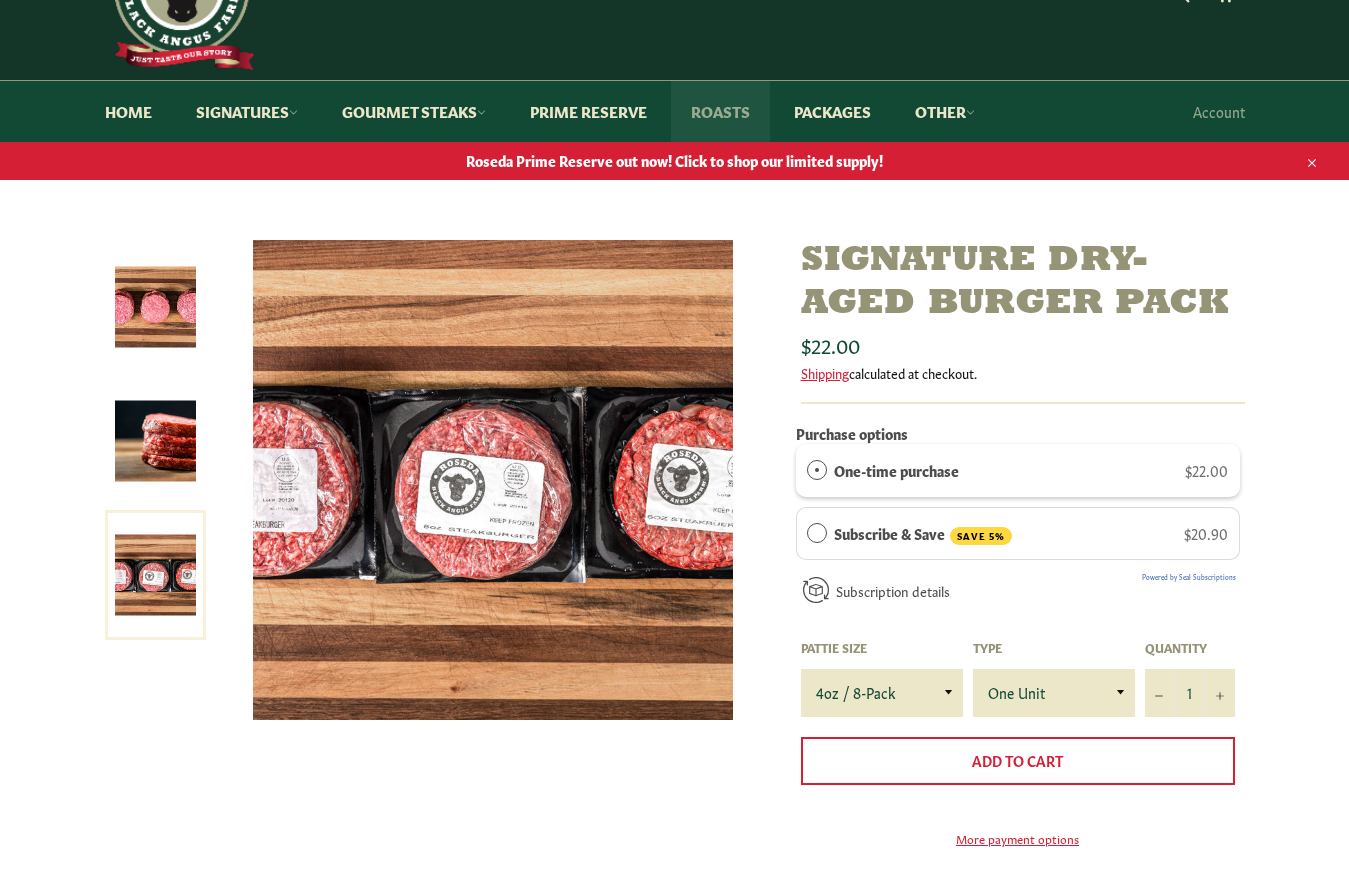 click on "Roasts" at bounding box center [720, 111] 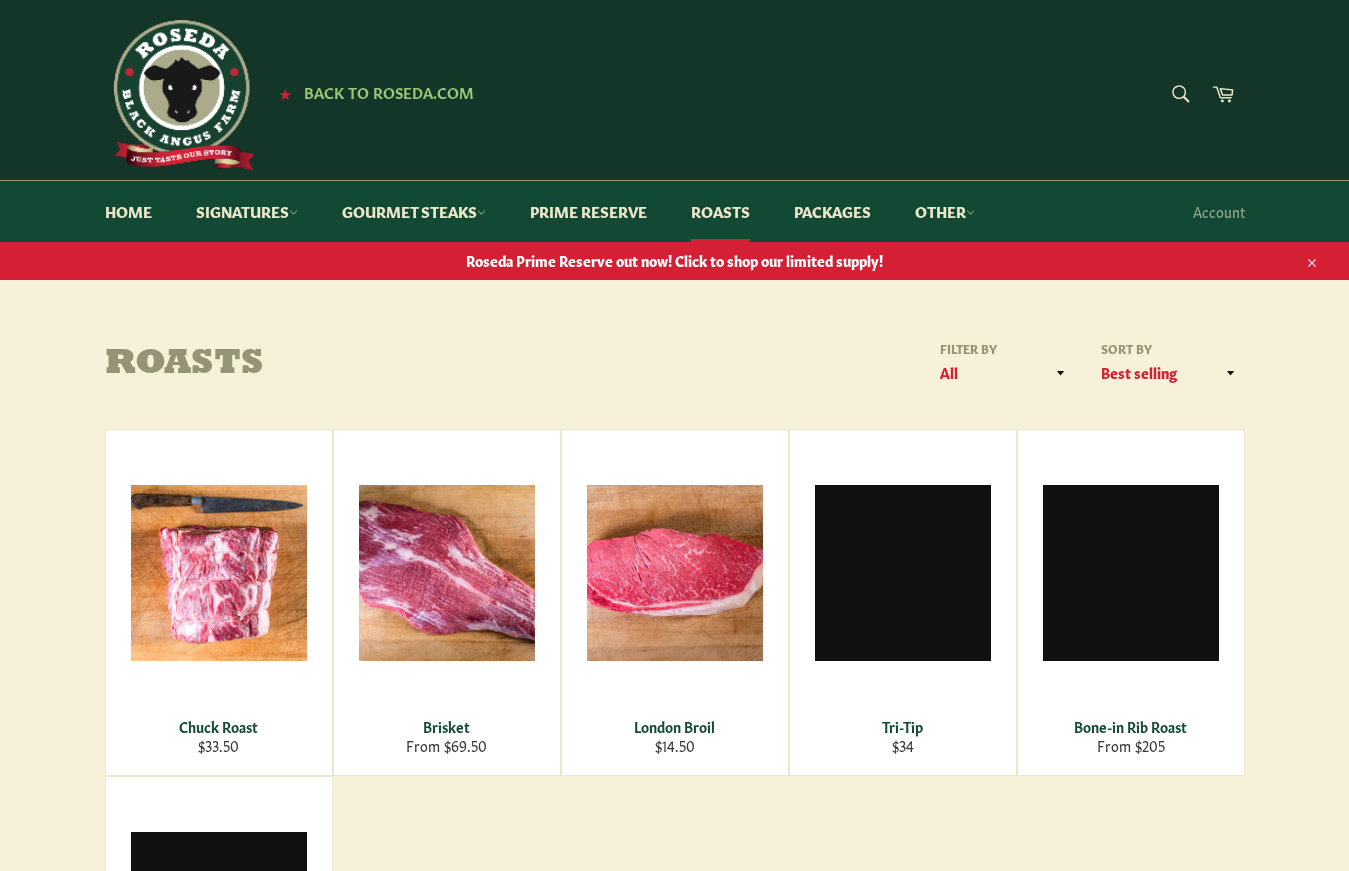 scroll, scrollTop: 0, scrollLeft: 0, axis: both 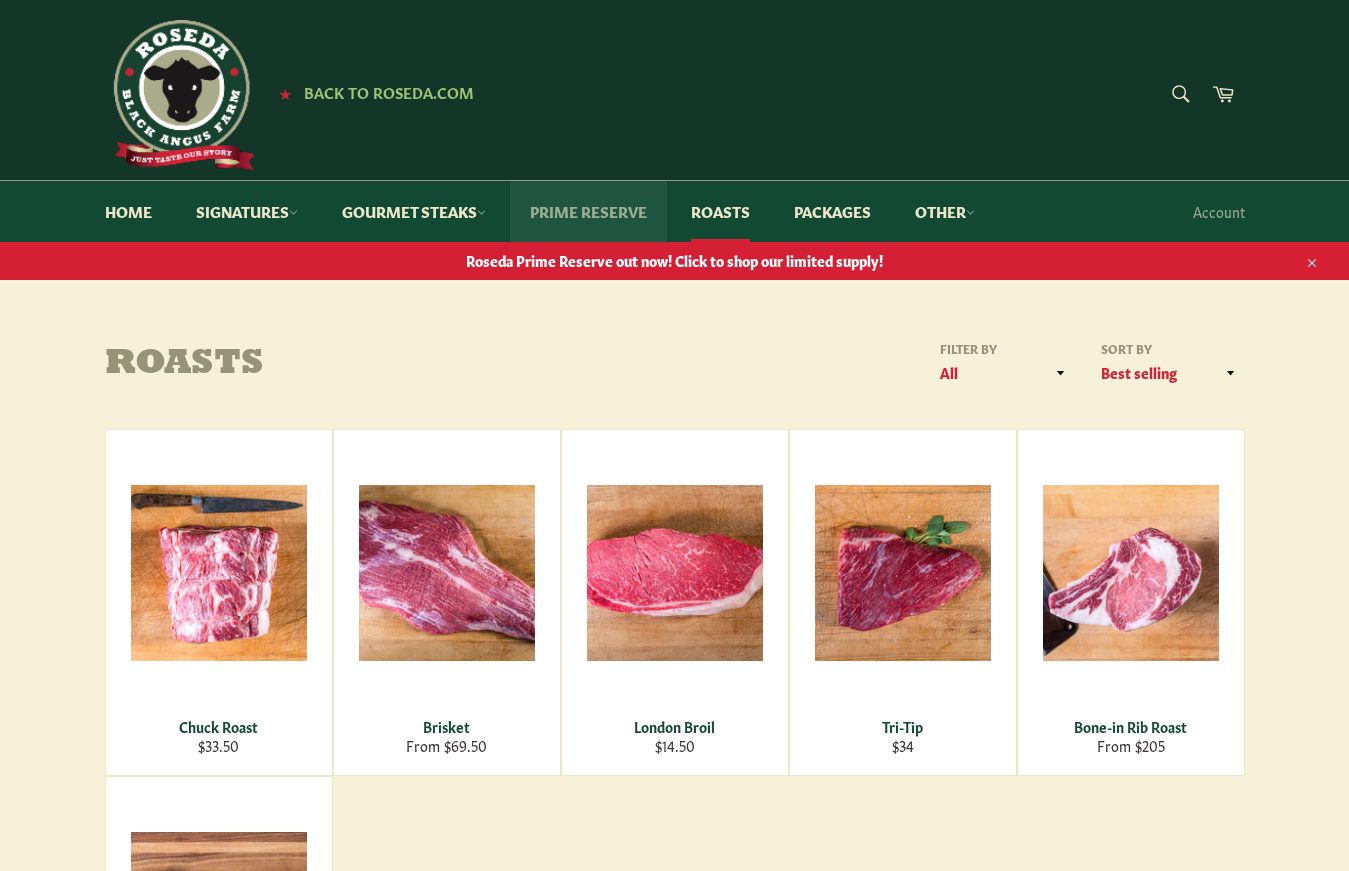 click on "Prime Reserve" at bounding box center (588, 211) 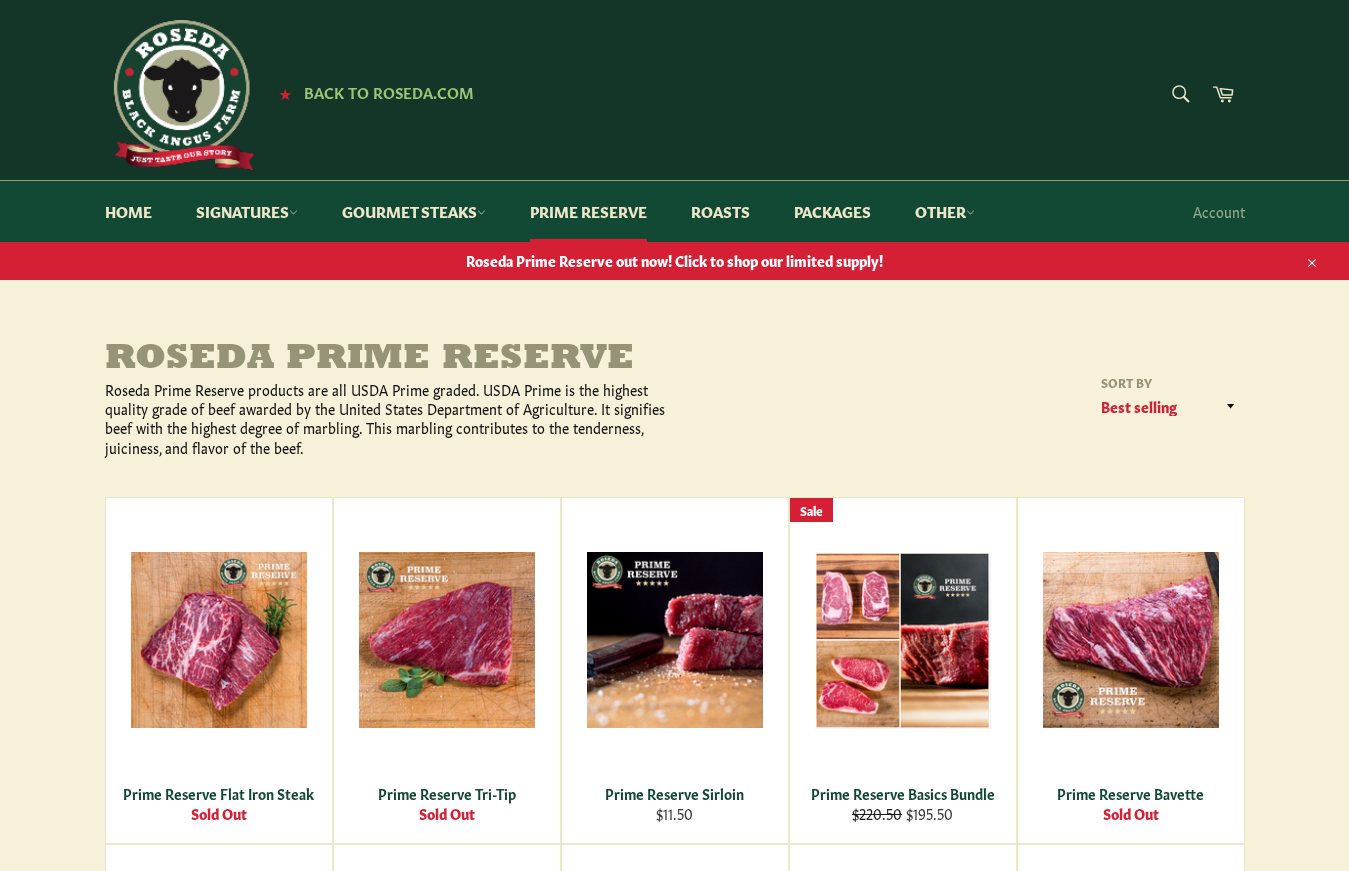 scroll, scrollTop: 0, scrollLeft: 0, axis: both 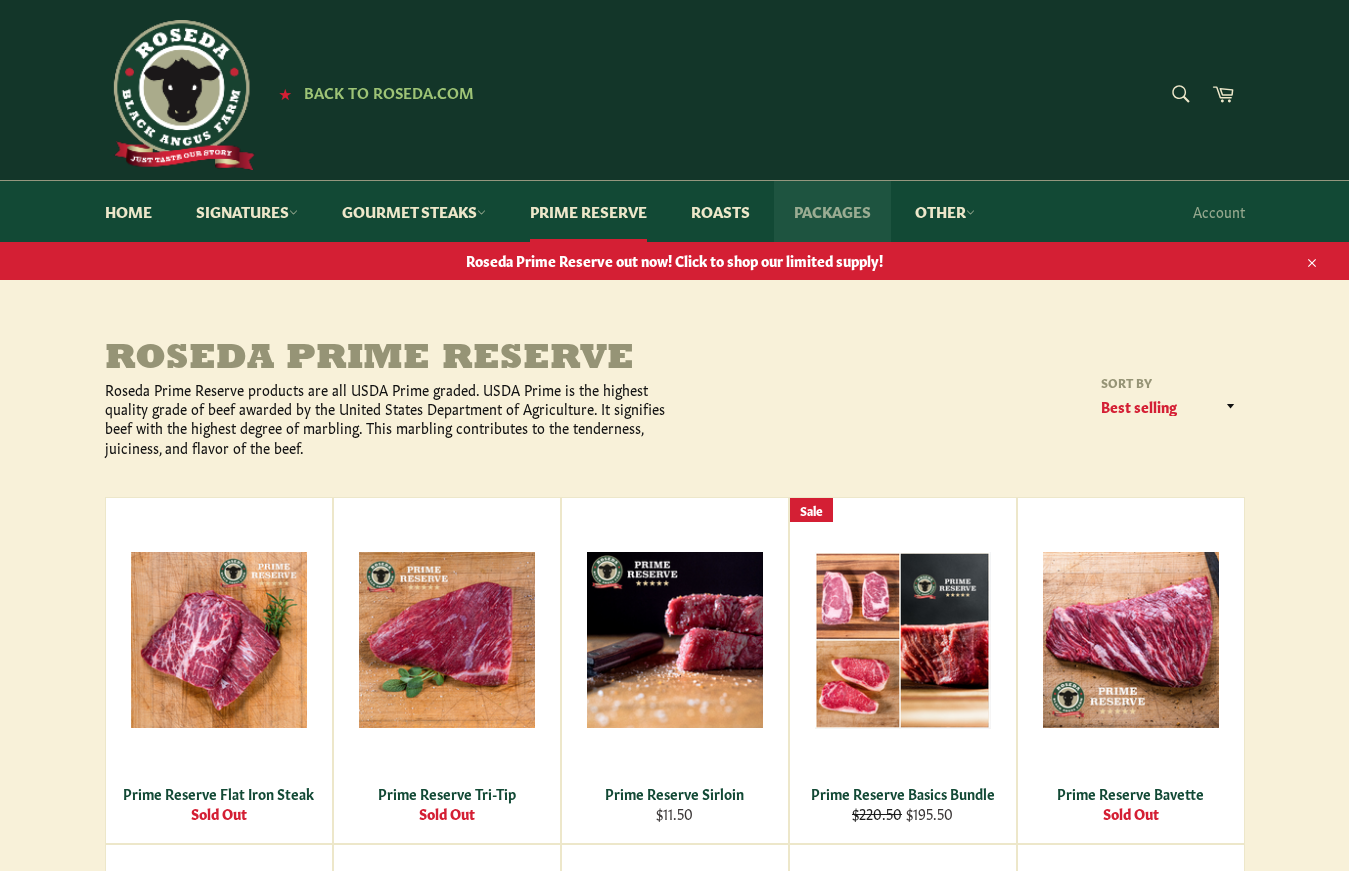click on "Packages" at bounding box center (832, 211) 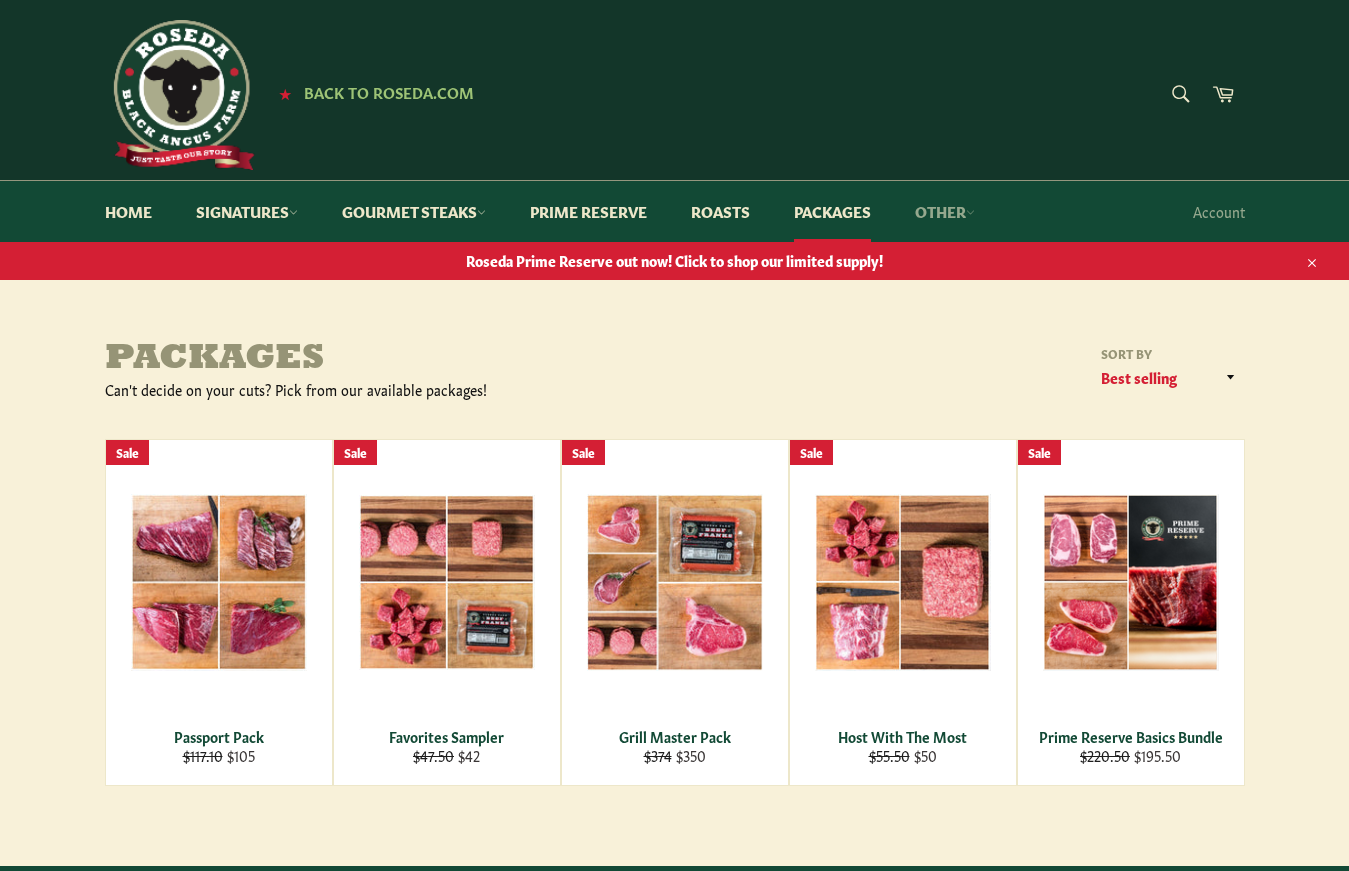 scroll, scrollTop: 0, scrollLeft: 0, axis: both 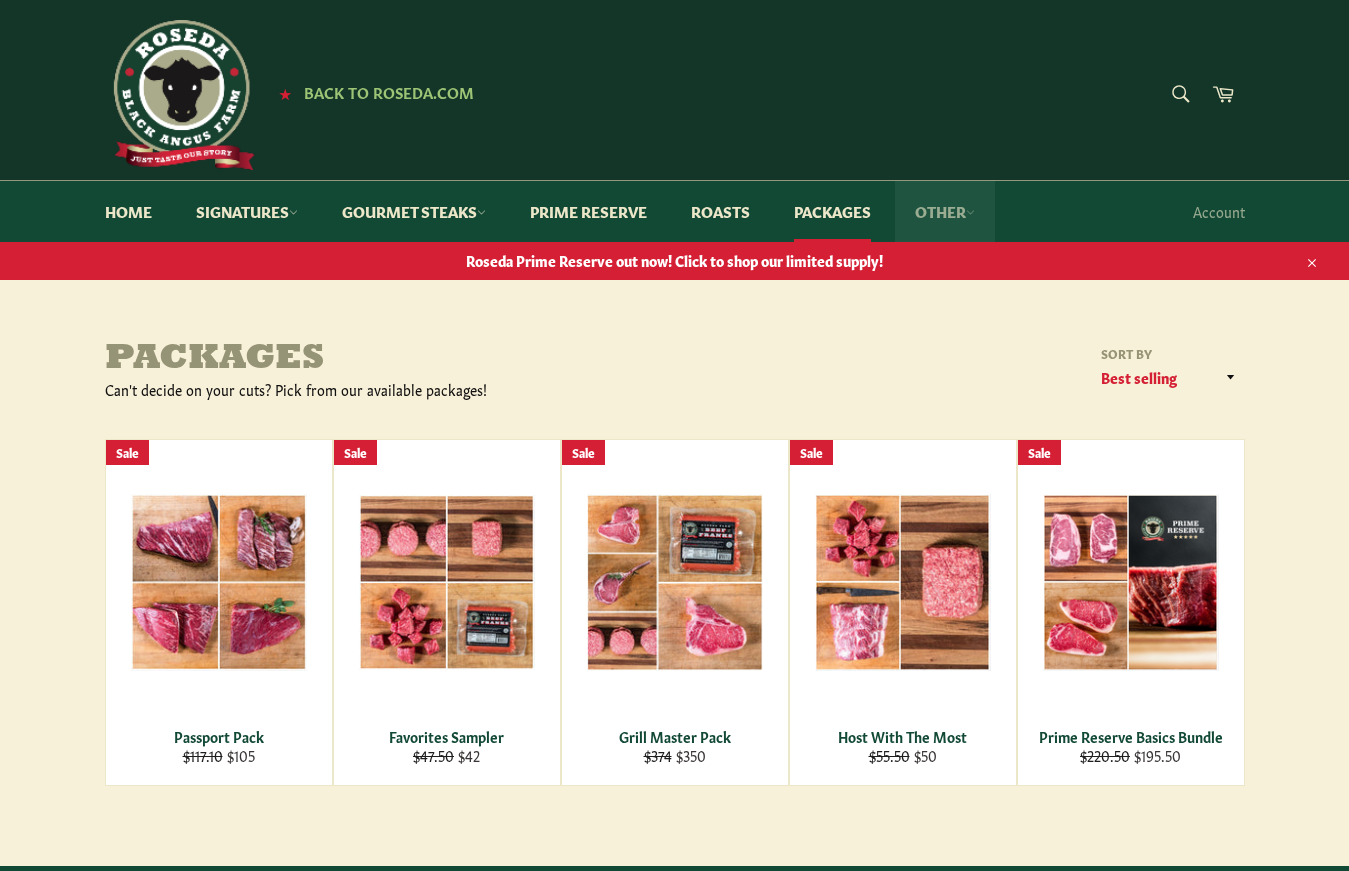 click on "Other" at bounding box center (945, 211) 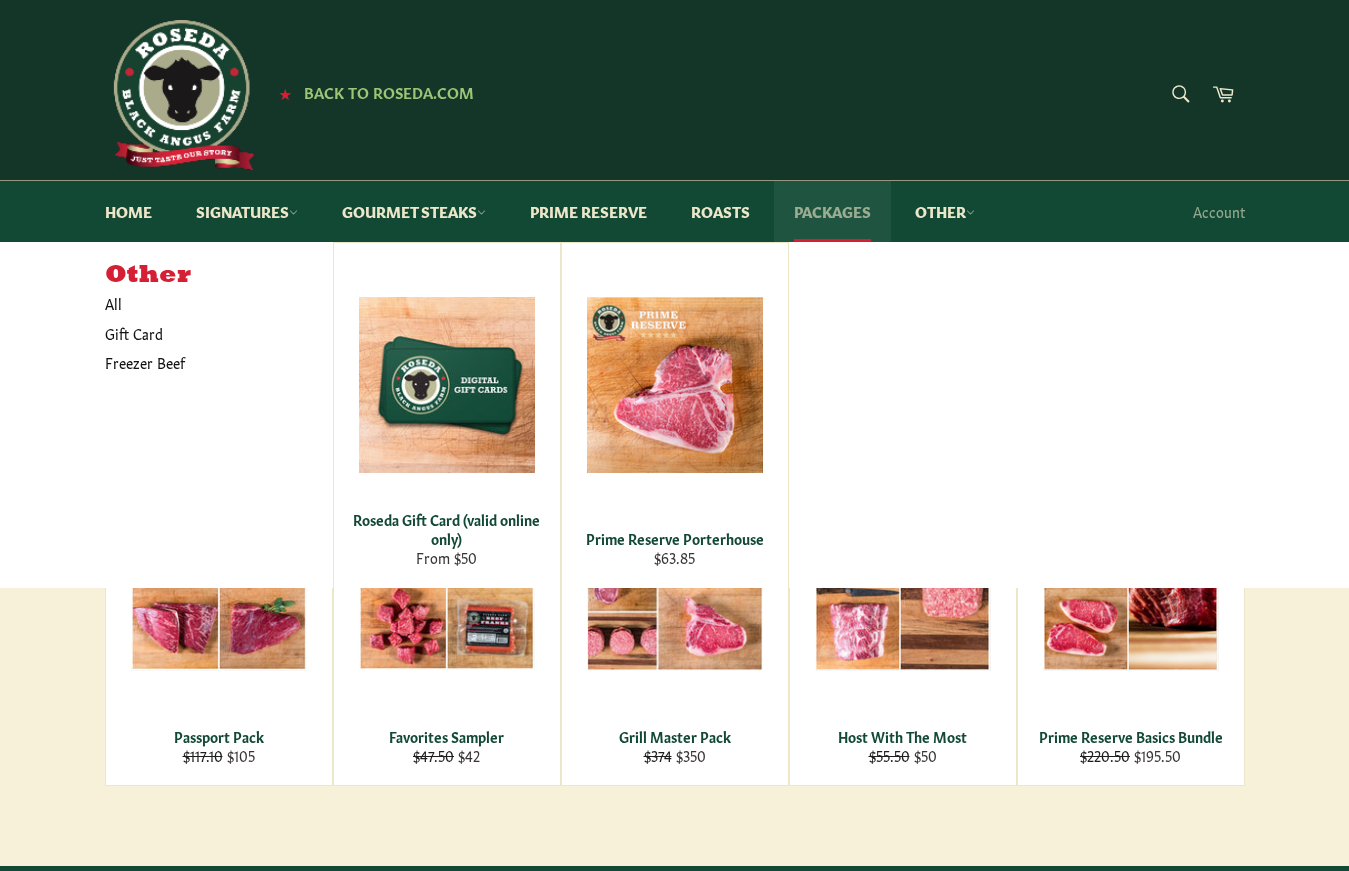 click on "Packages" at bounding box center (832, 211) 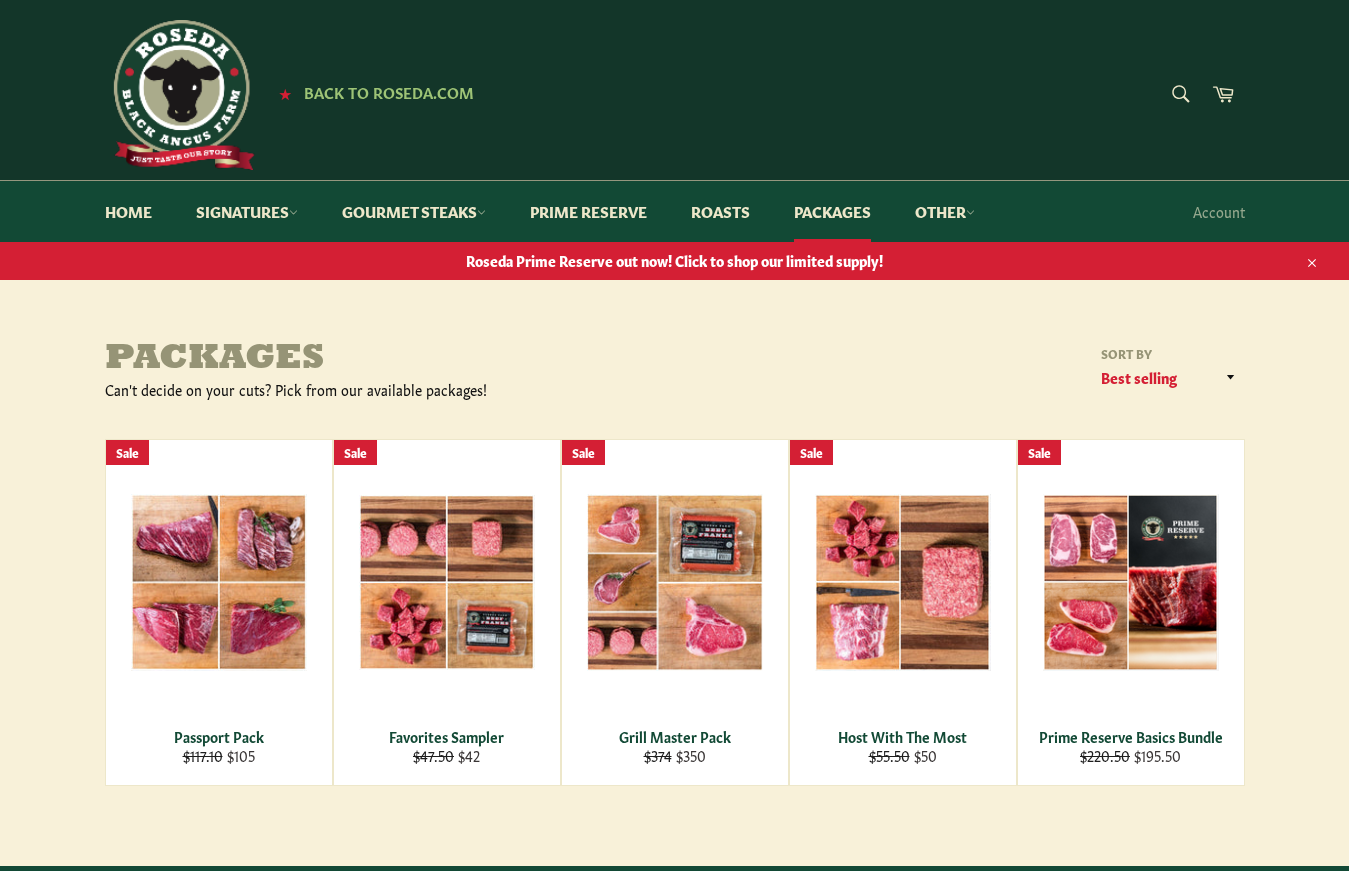 scroll, scrollTop: 0, scrollLeft: 0, axis: both 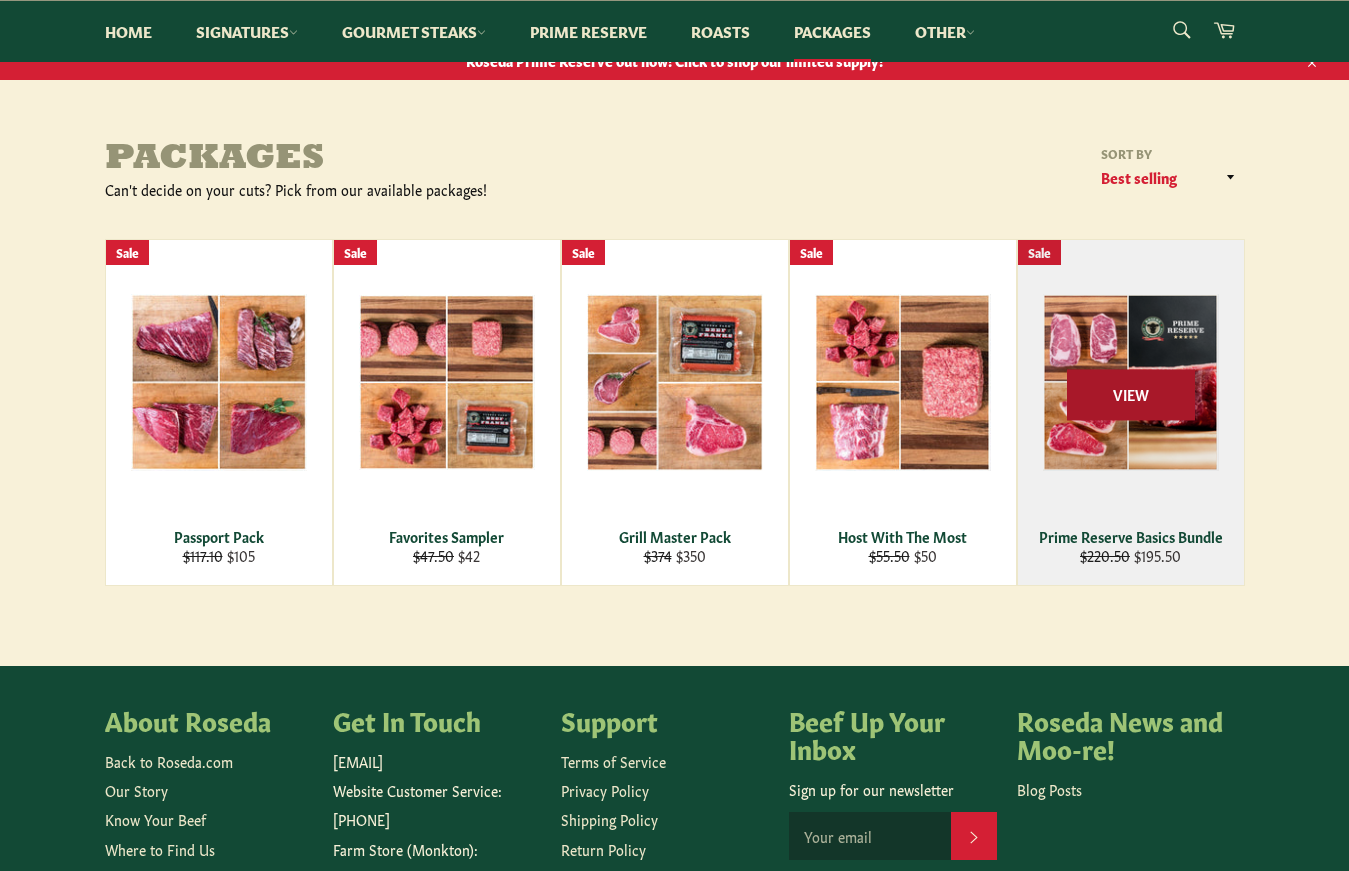 click on "View" at bounding box center [1131, 394] 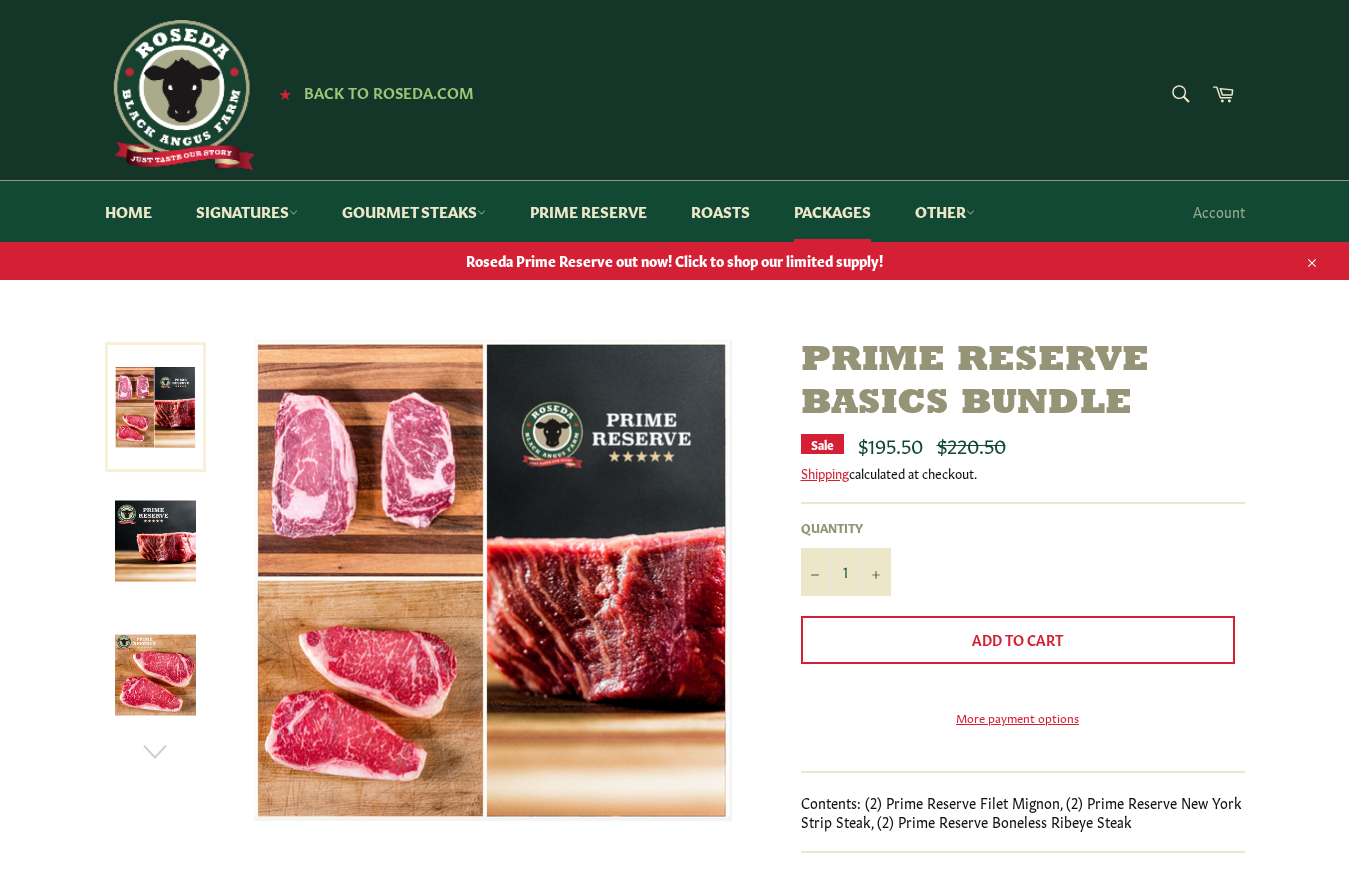 scroll, scrollTop: 0, scrollLeft: 0, axis: both 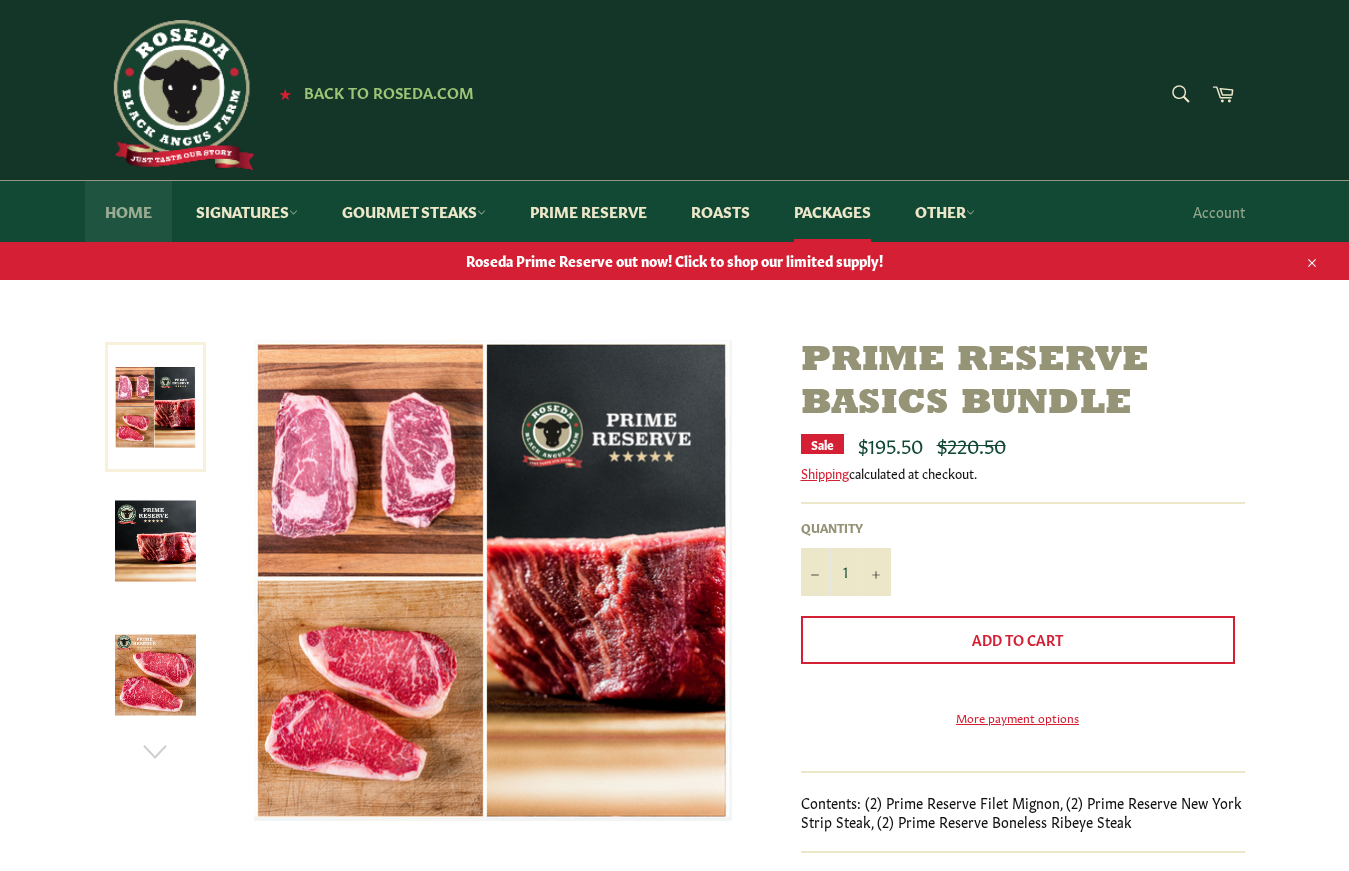 click on "Home" at bounding box center (128, 211) 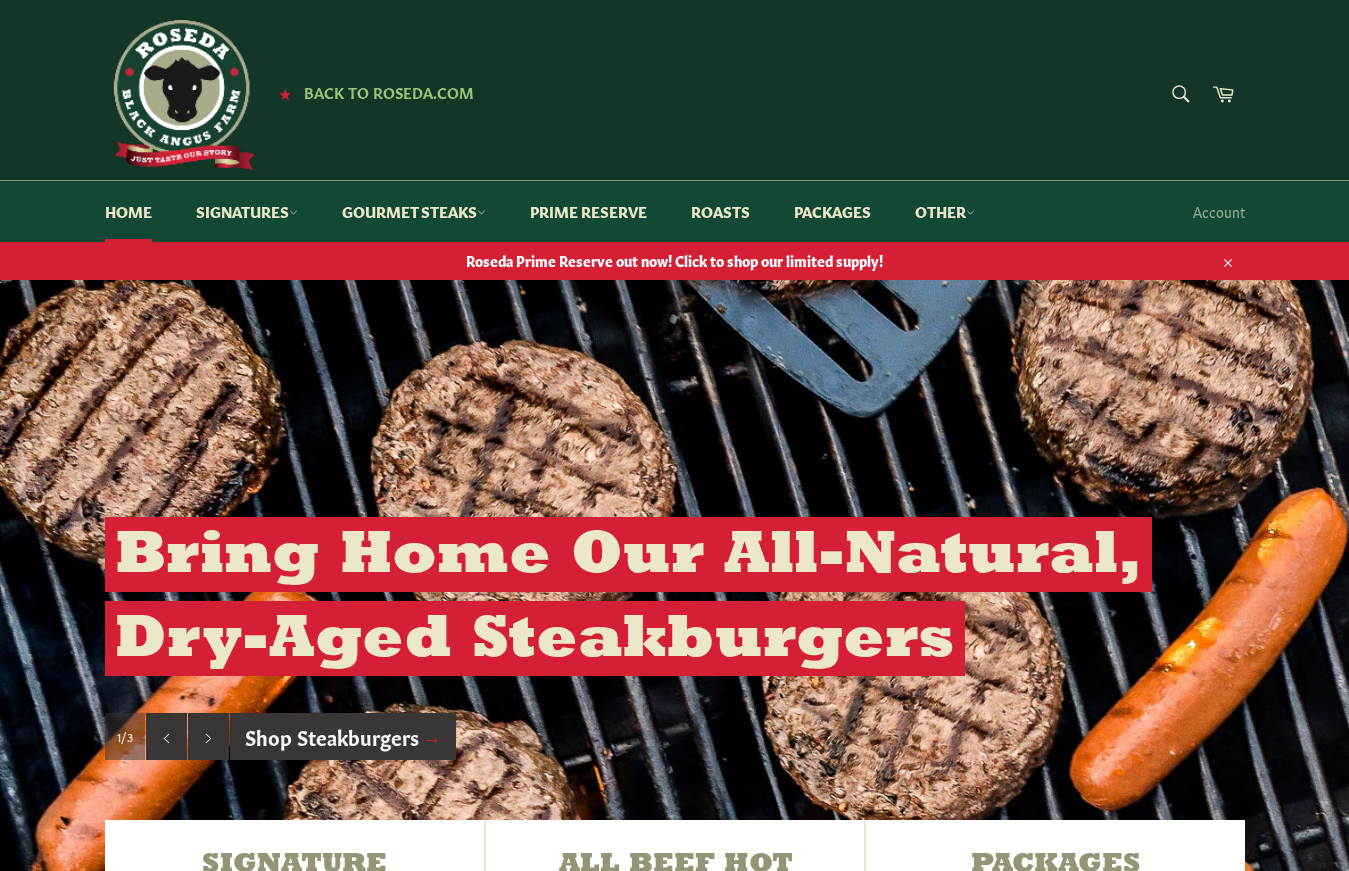 scroll, scrollTop: 0, scrollLeft: 0, axis: both 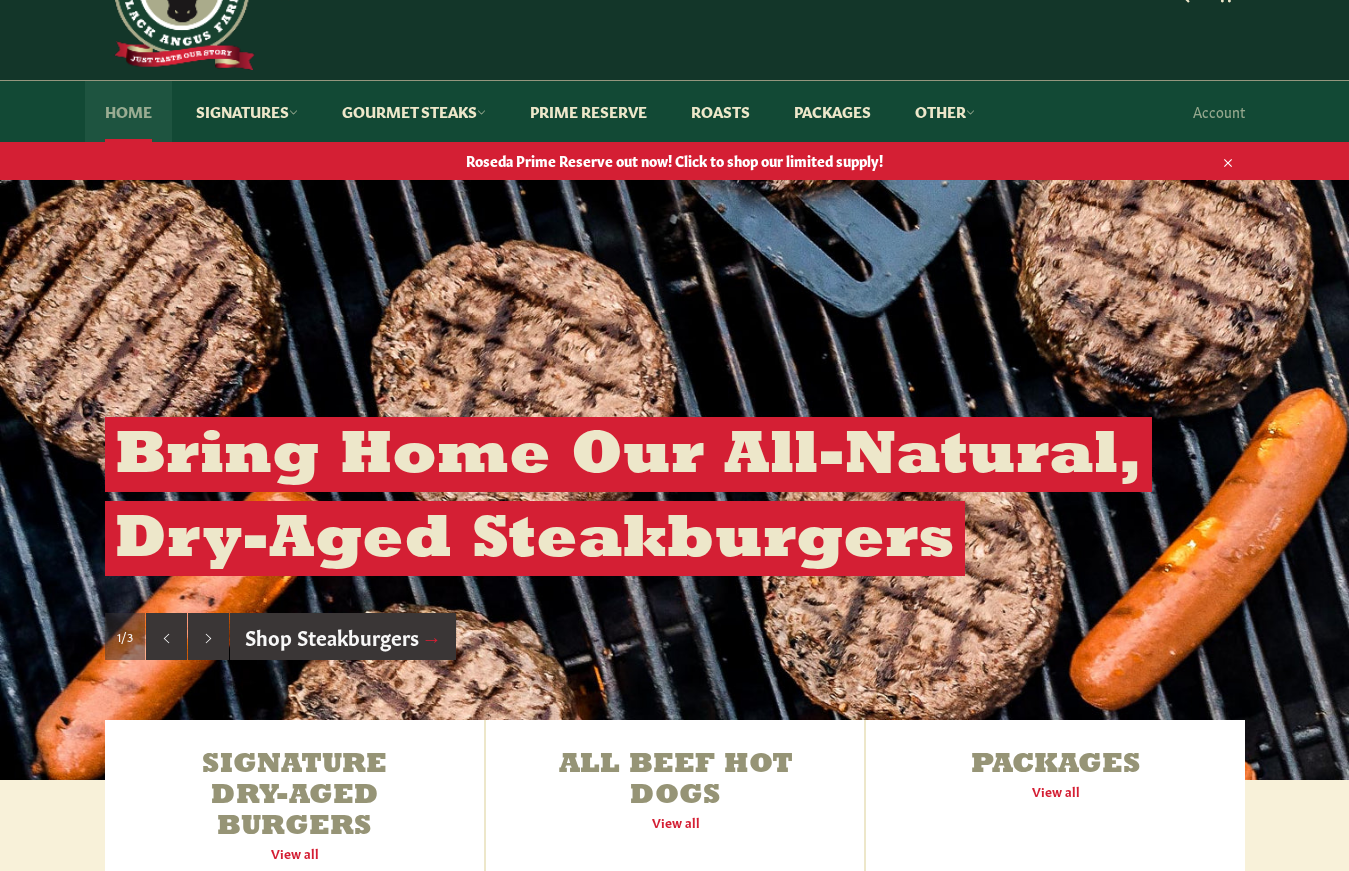click on "Home" at bounding box center [128, 111] 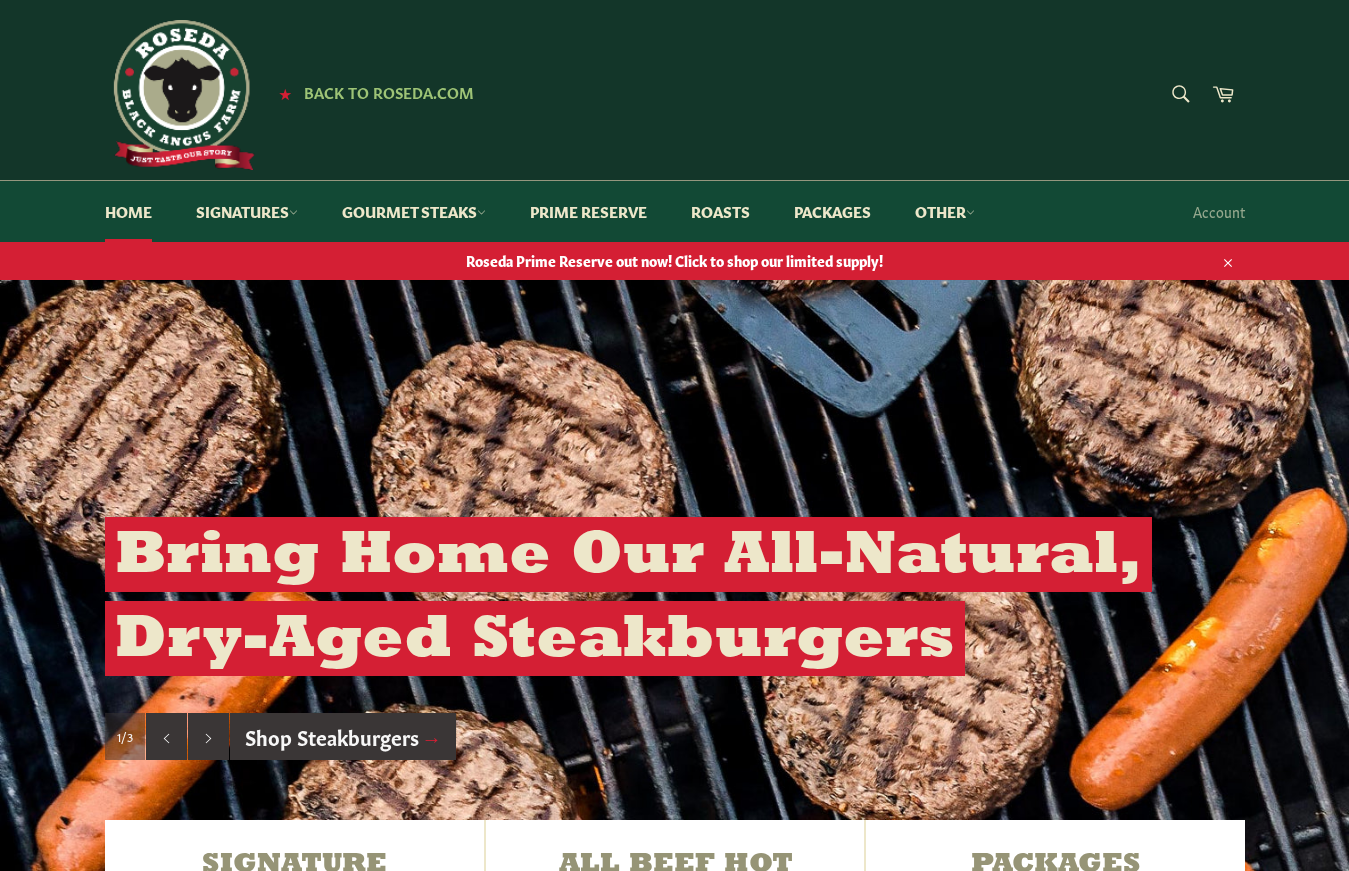scroll, scrollTop: 0, scrollLeft: 0, axis: both 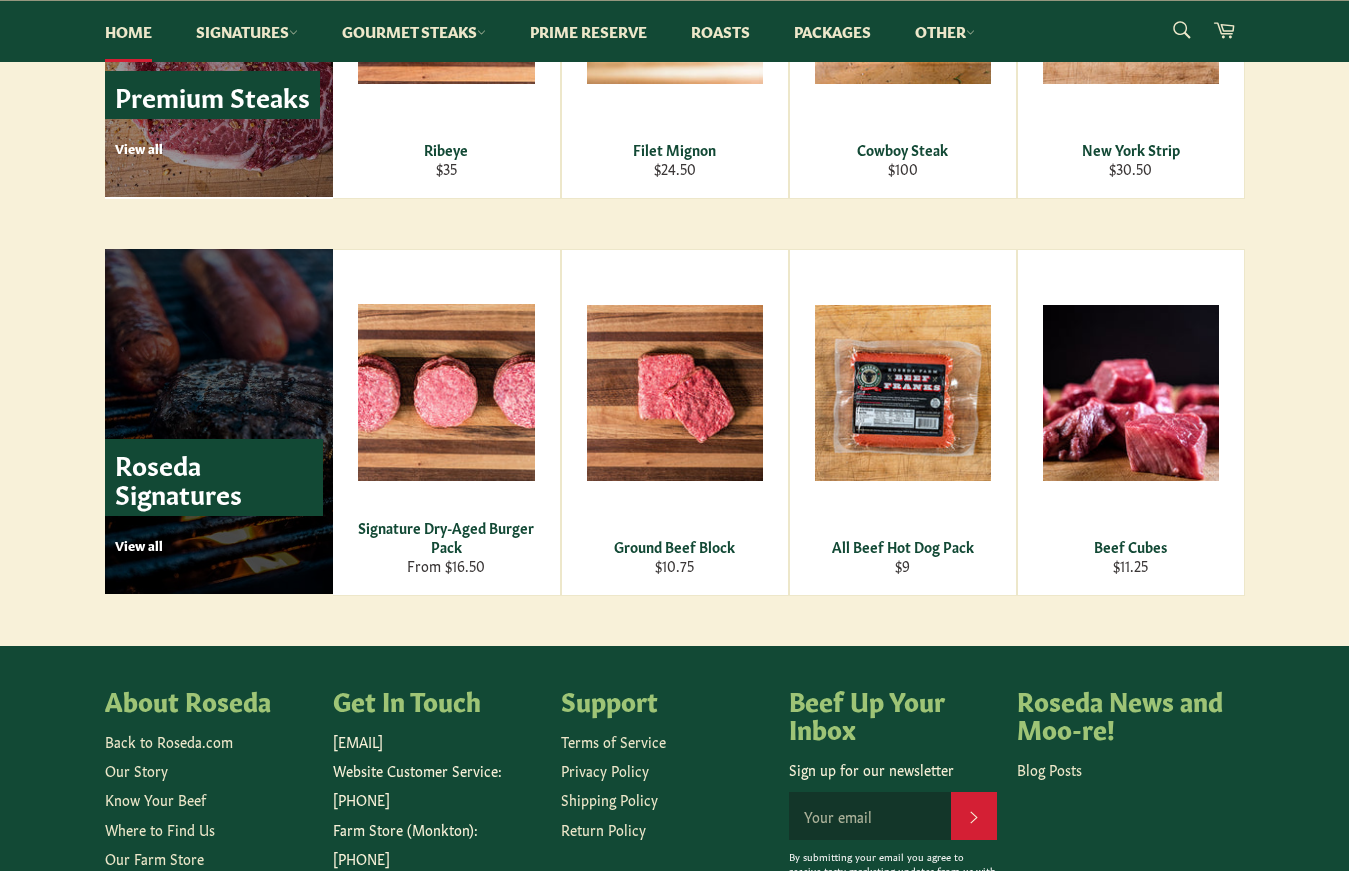 click on "Roseda Signatures" at bounding box center [214, 477] 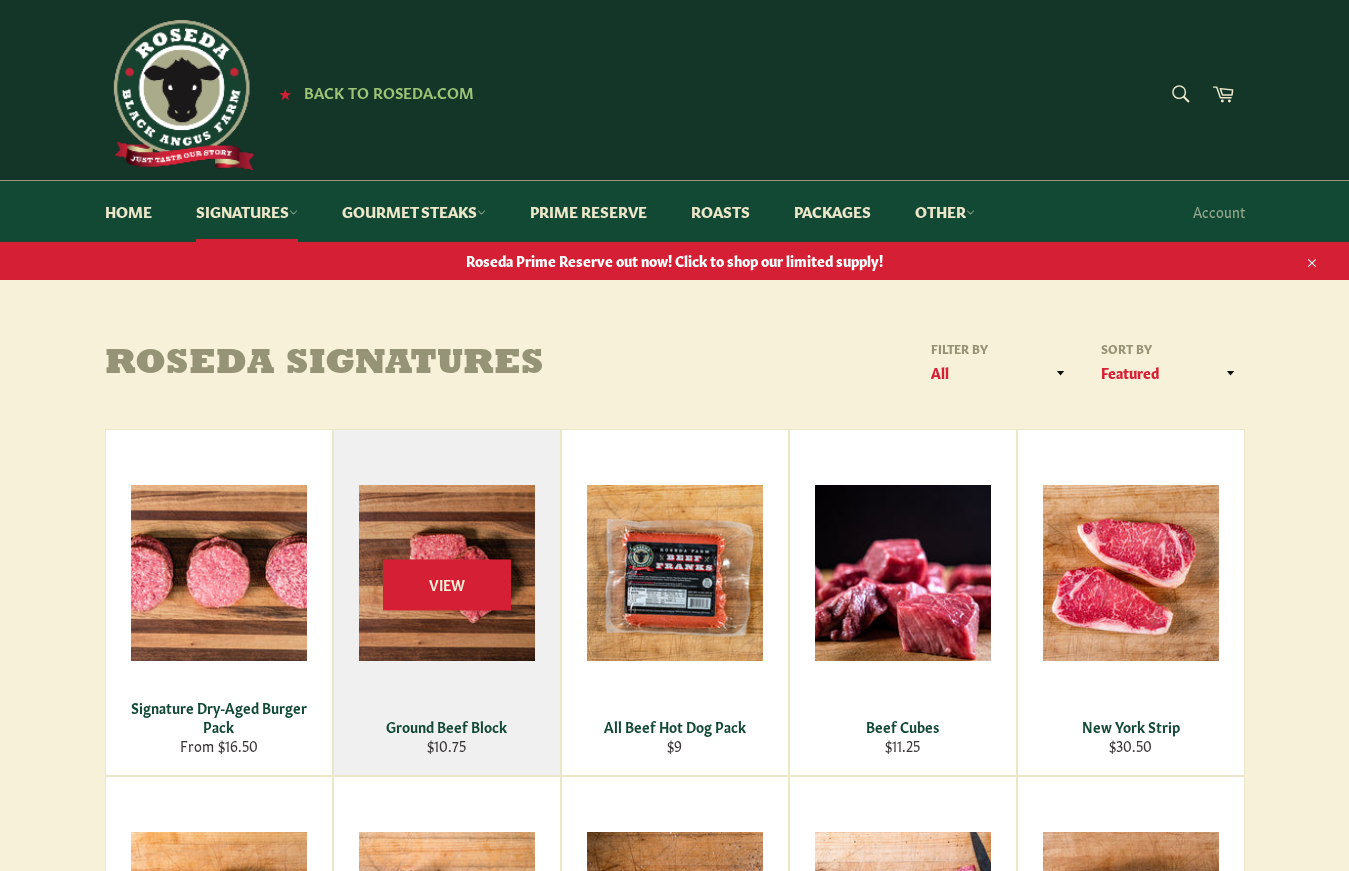 scroll, scrollTop: 0, scrollLeft: 0, axis: both 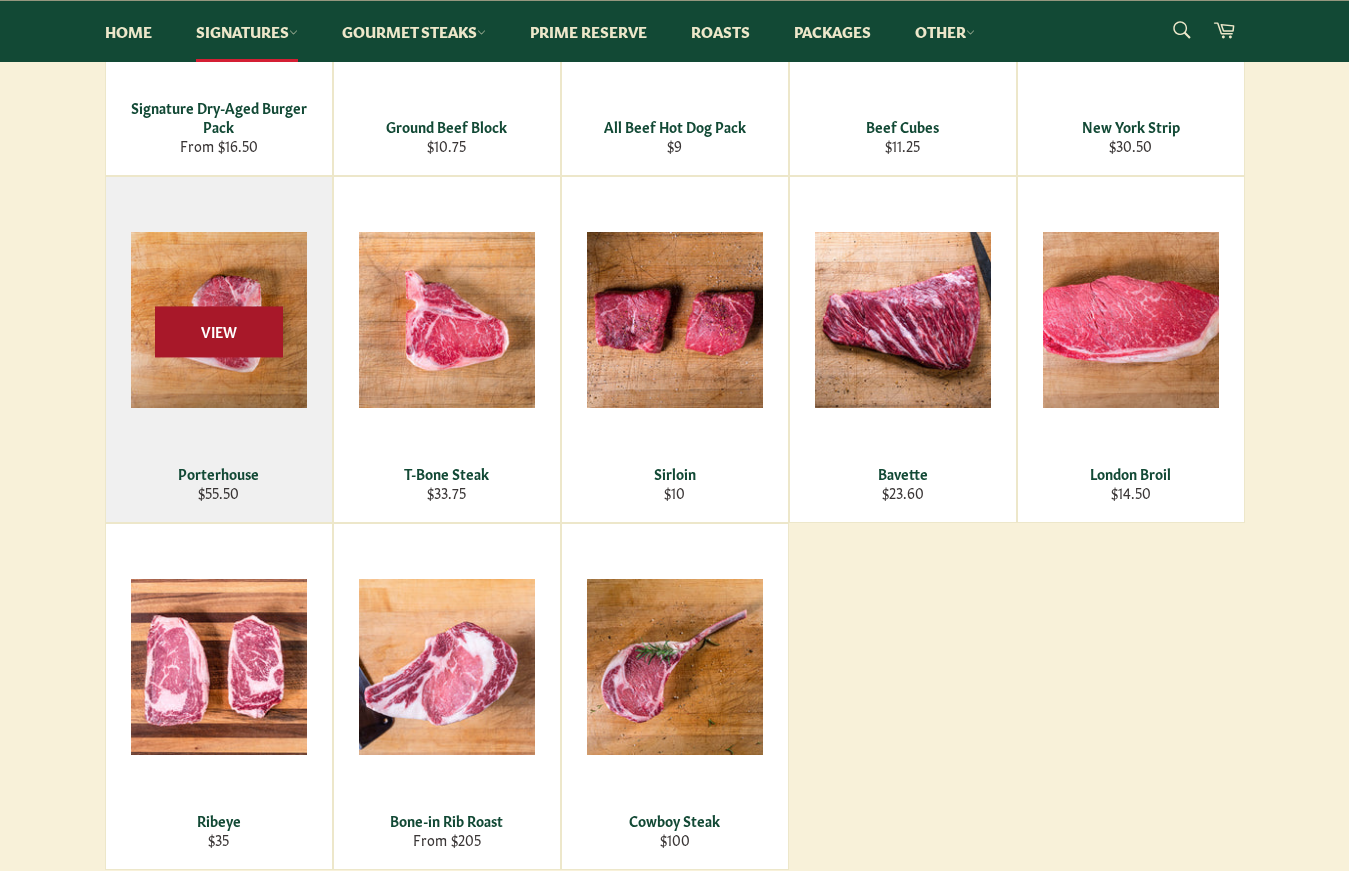 click on "View" at bounding box center [219, 331] 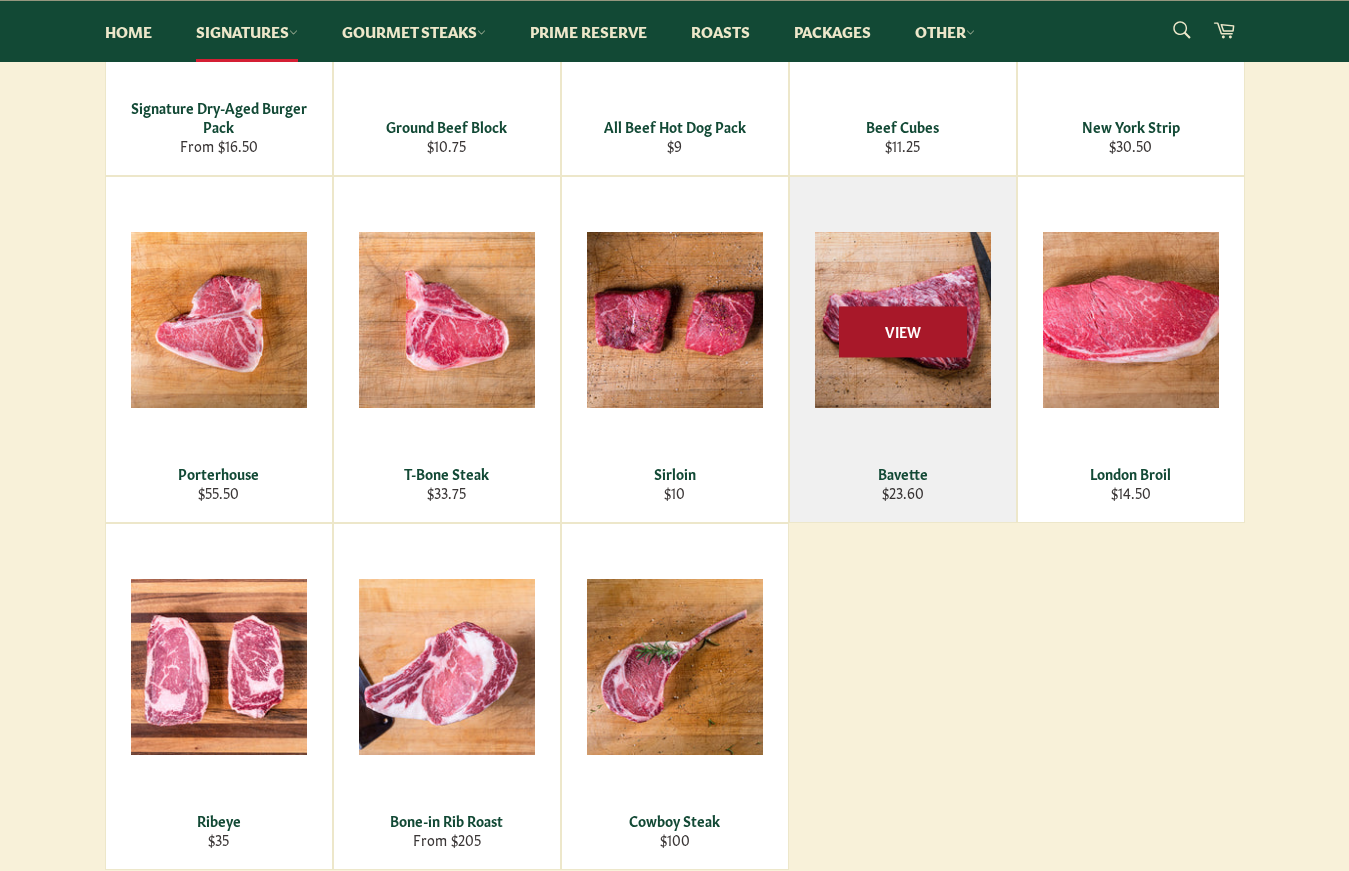 click on "View" at bounding box center [903, 331] 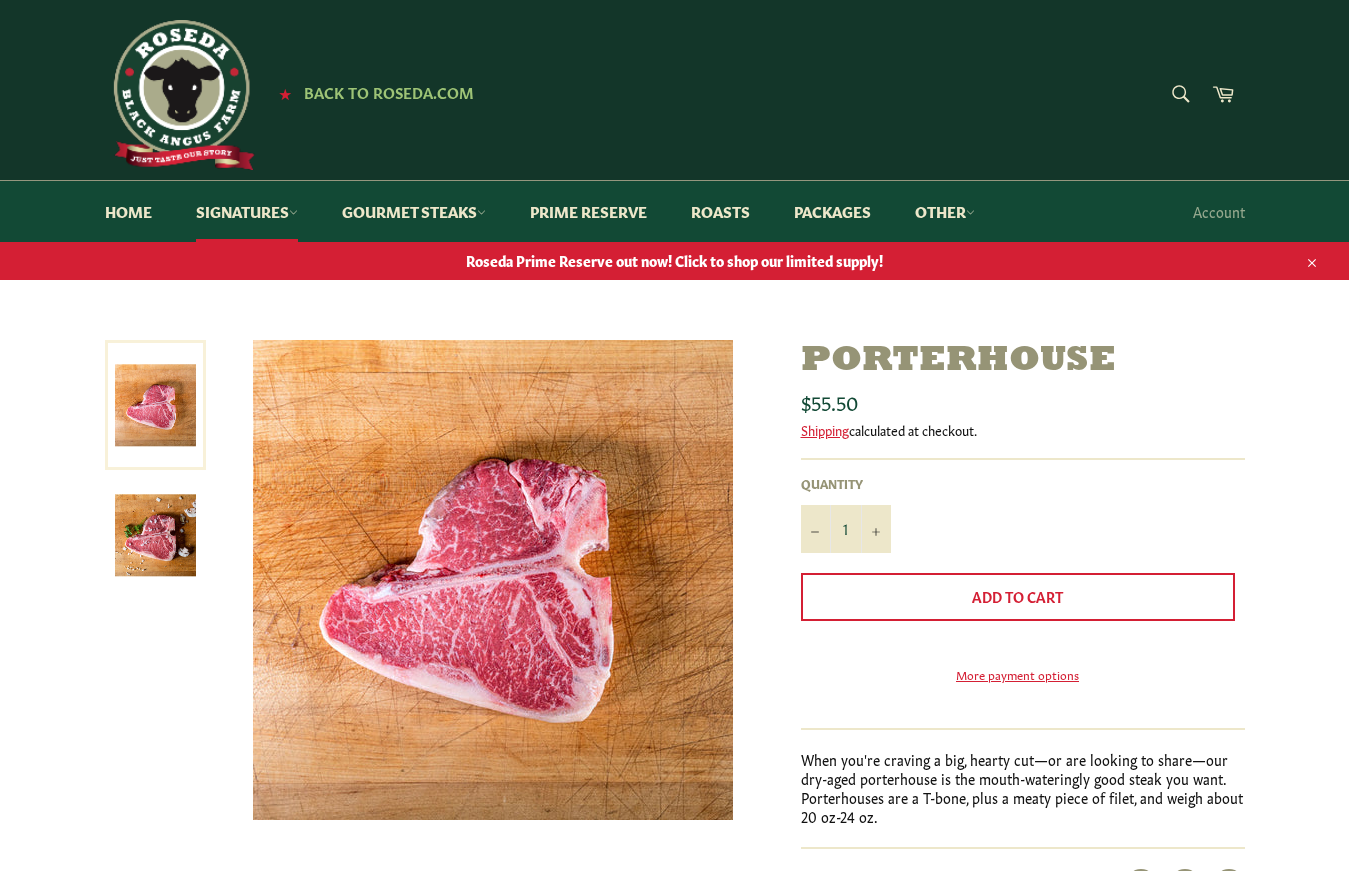 scroll, scrollTop: 0, scrollLeft: 0, axis: both 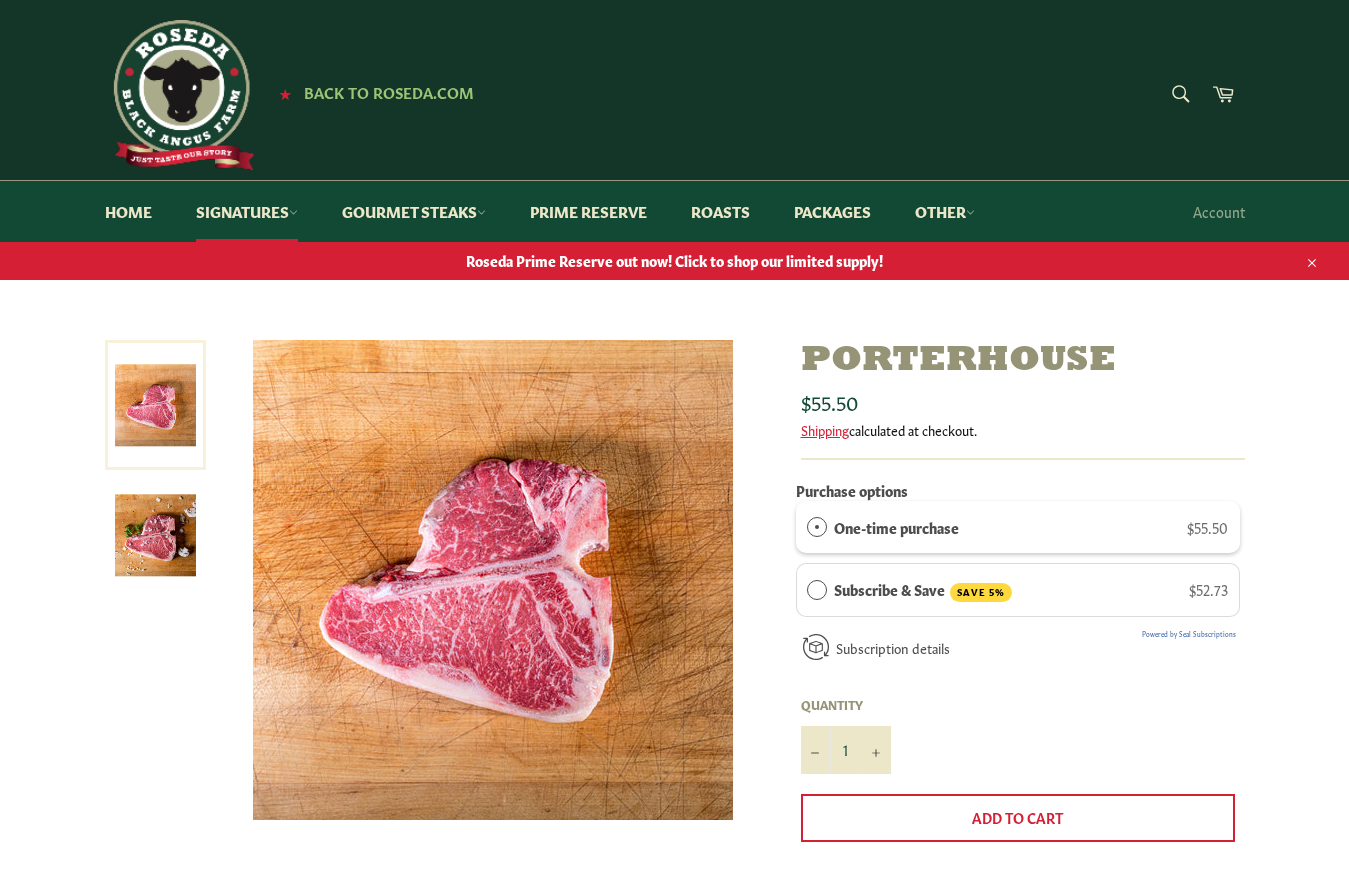 click at bounding box center (155, 535) 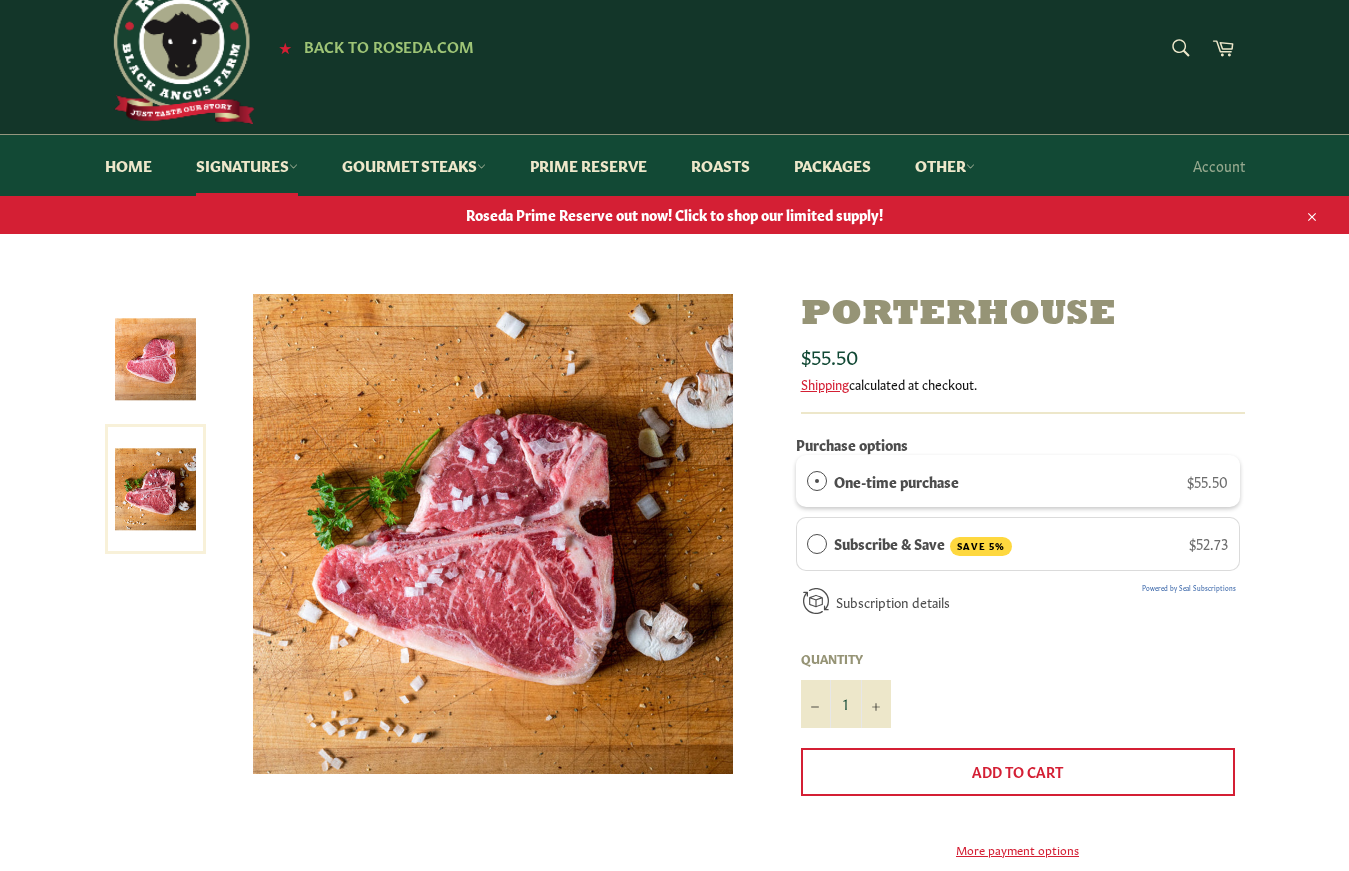 scroll, scrollTop: 0, scrollLeft: 0, axis: both 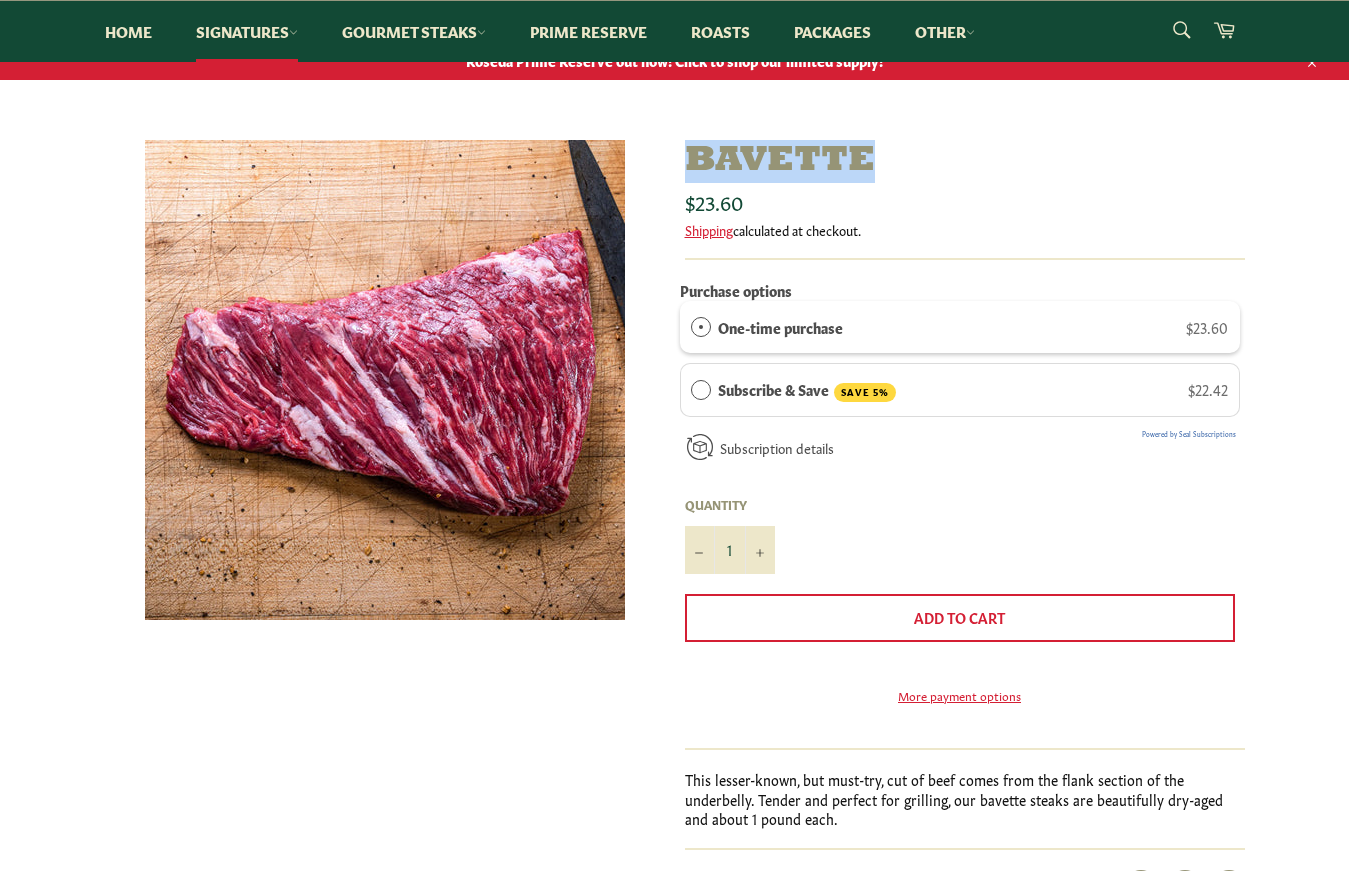 drag, startPoint x: 873, startPoint y: 159, endPoint x: 691, endPoint y: 170, distance: 182.3321 